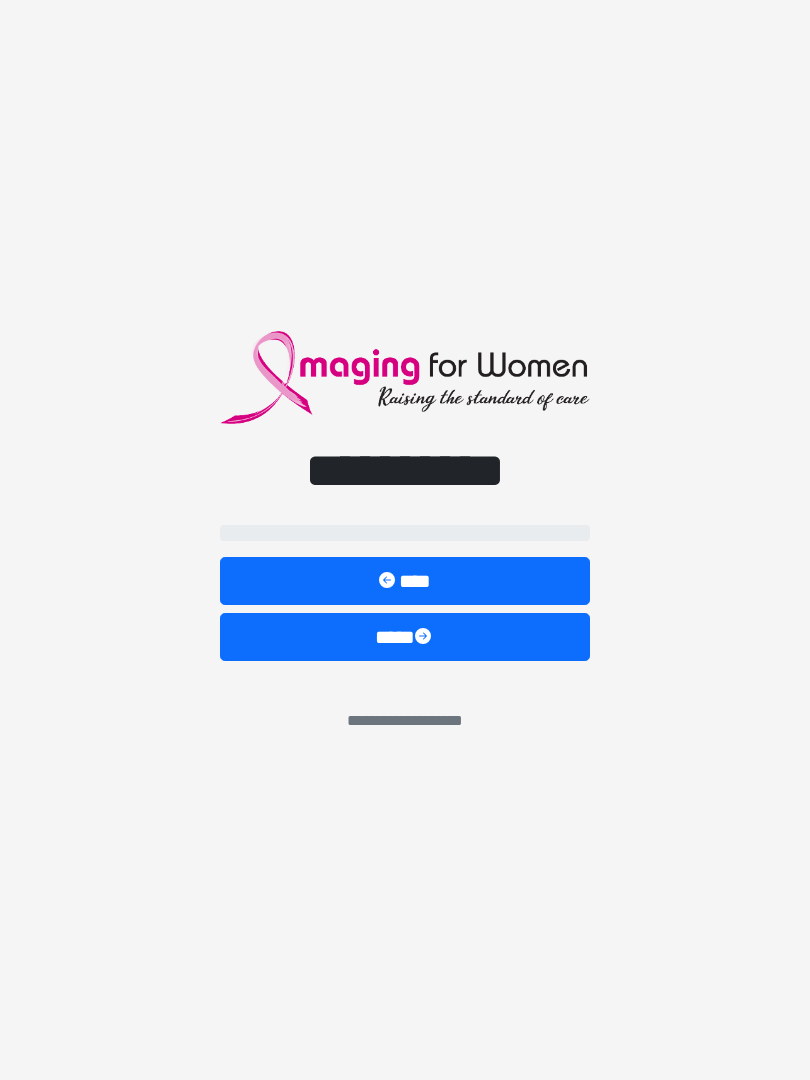 scroll, scrollTop: 0, scrollLeft: 0, axis: both 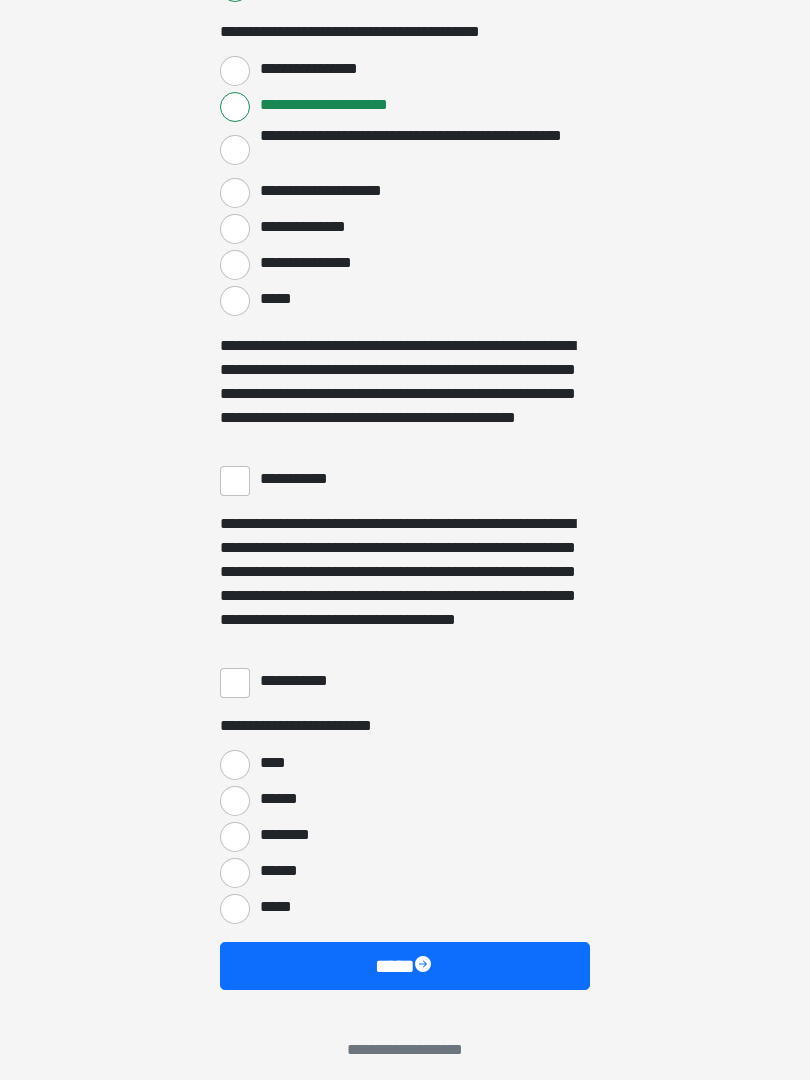 click on "**********" at bounding box center (235, 482) 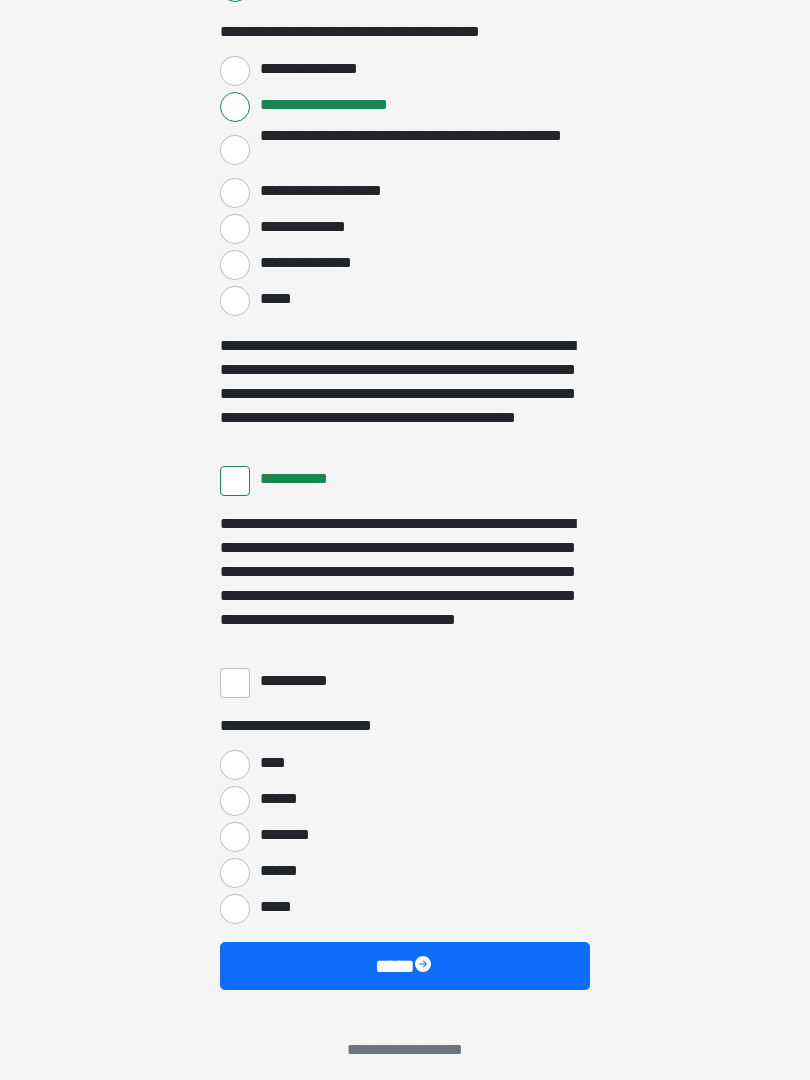 click on "**********" at bounding box center (235, 683) 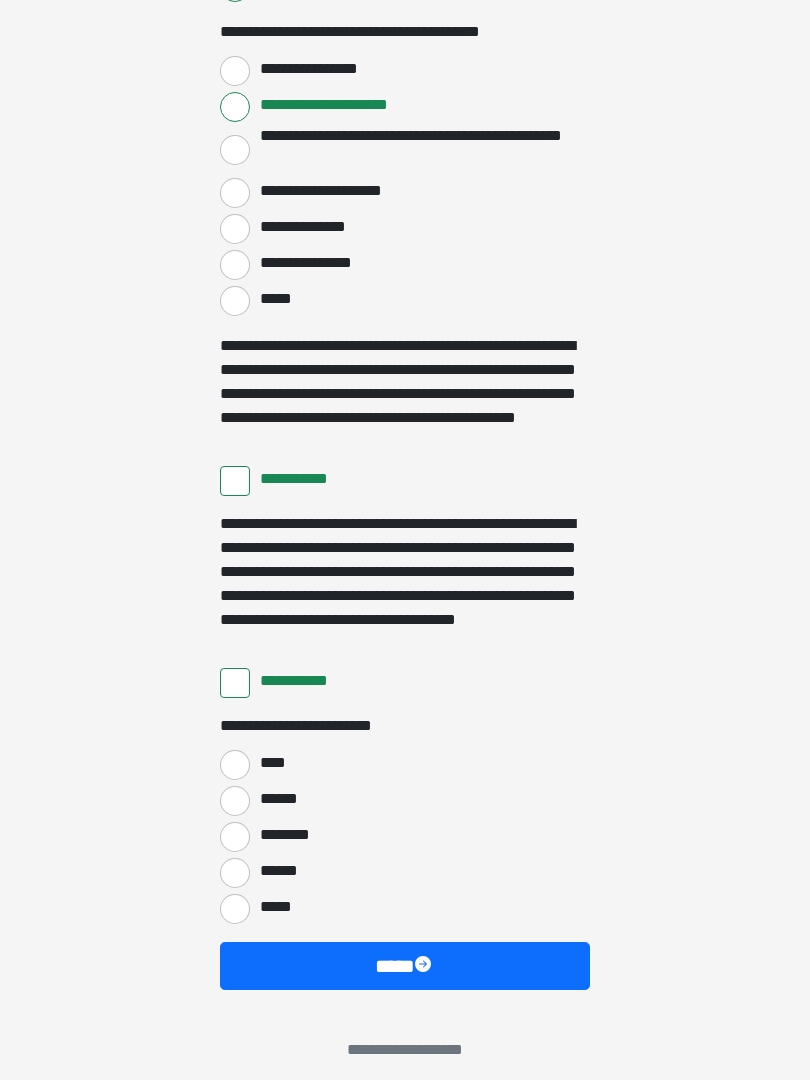 click on "****" at bounding box center (235, 765) 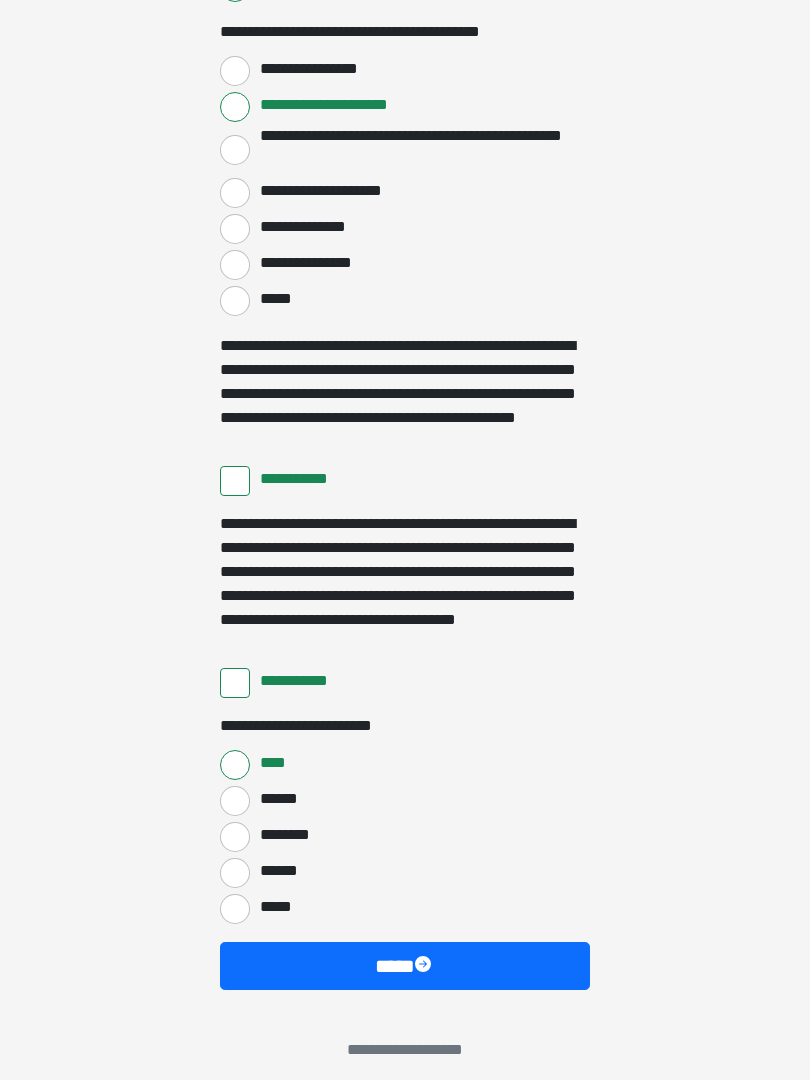 click on "****" at bounding box center (405, 966) 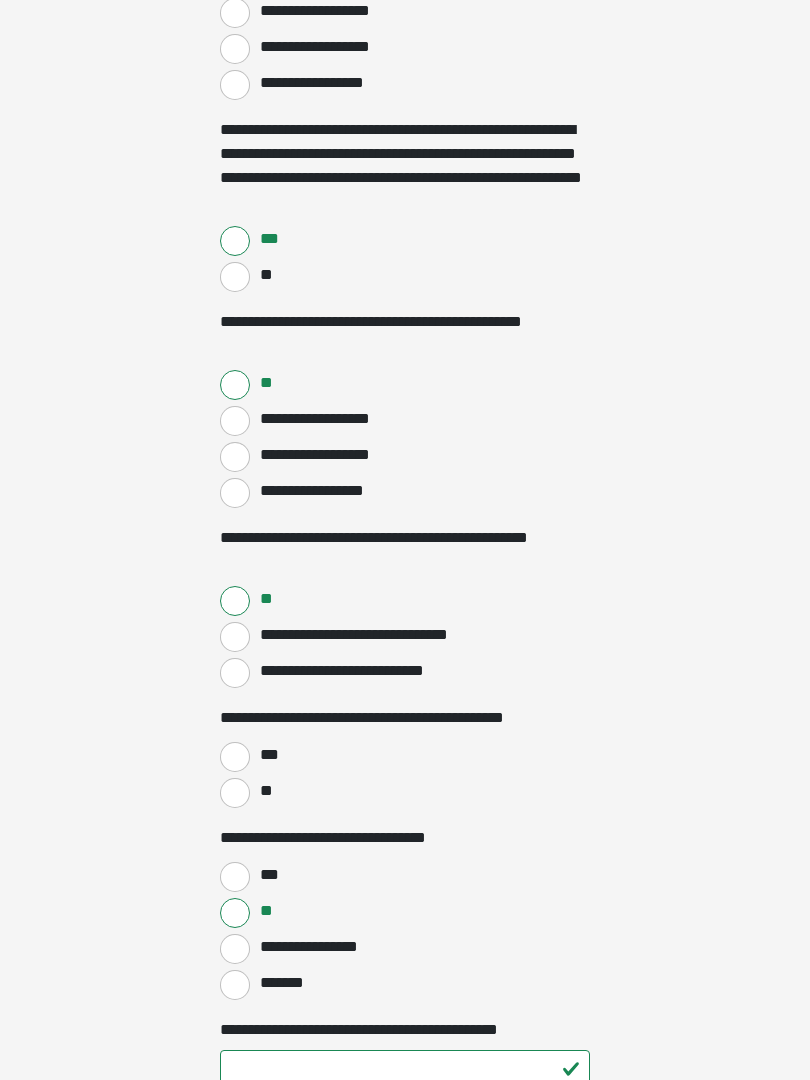 scroll, scrollTop: 682, scrollLeft: 0, axis: vertical 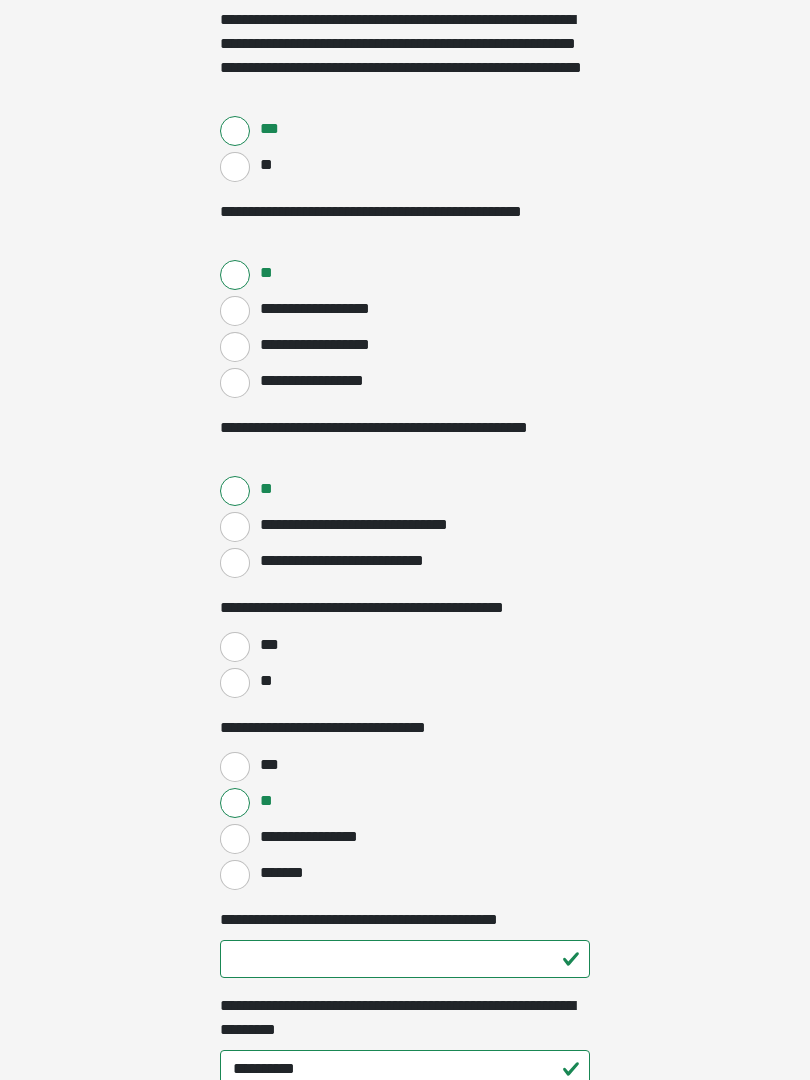 click on "**" at bounding box center [235, 683] 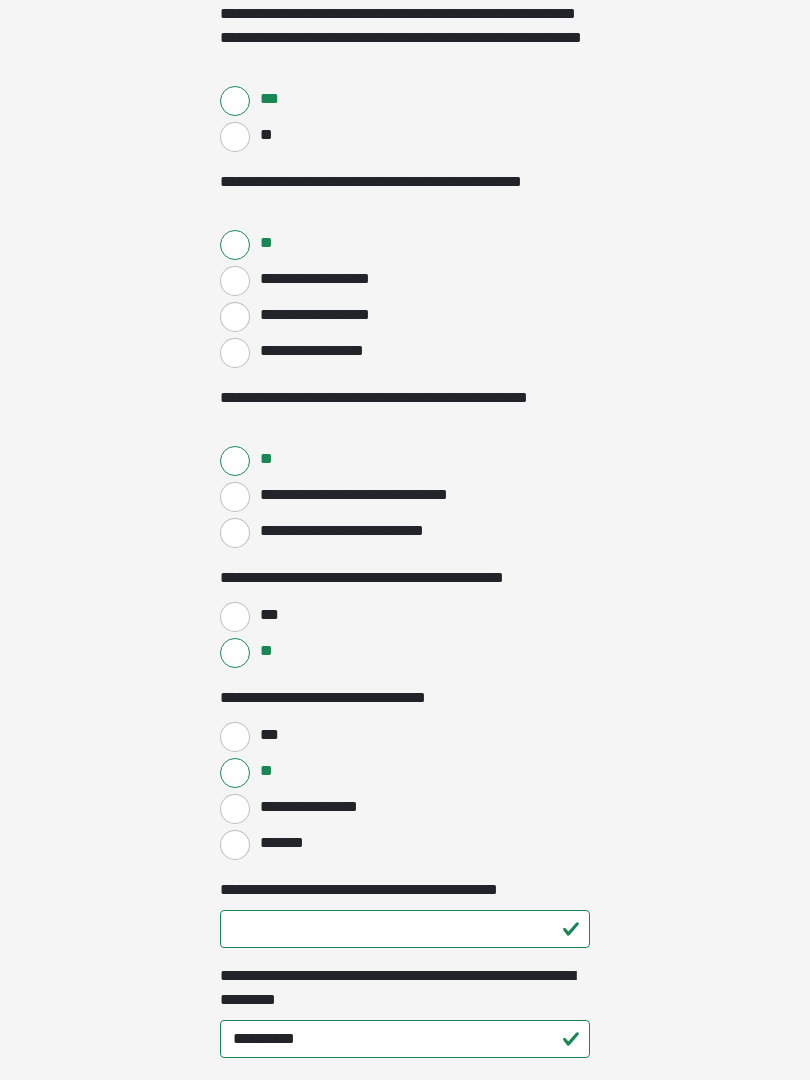 scroll, scrollTop: 953, scrollLeft: 0, axis: vertical 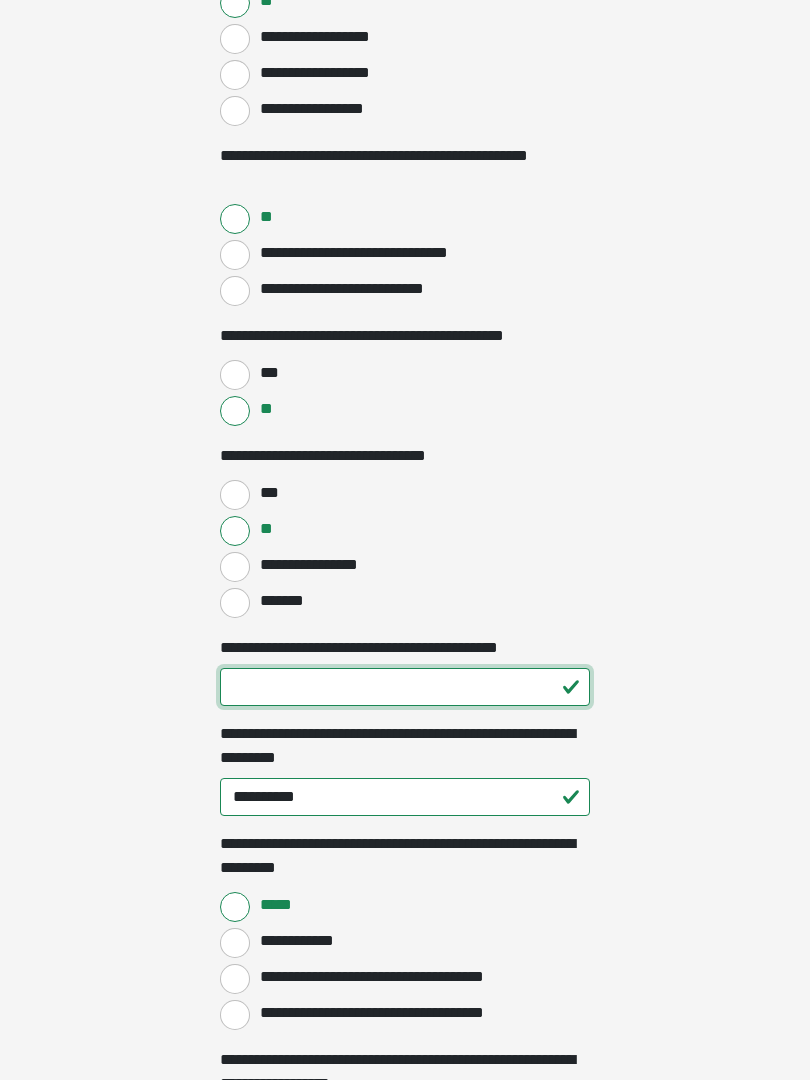 click on "**********" at bounding box center [405, 688] 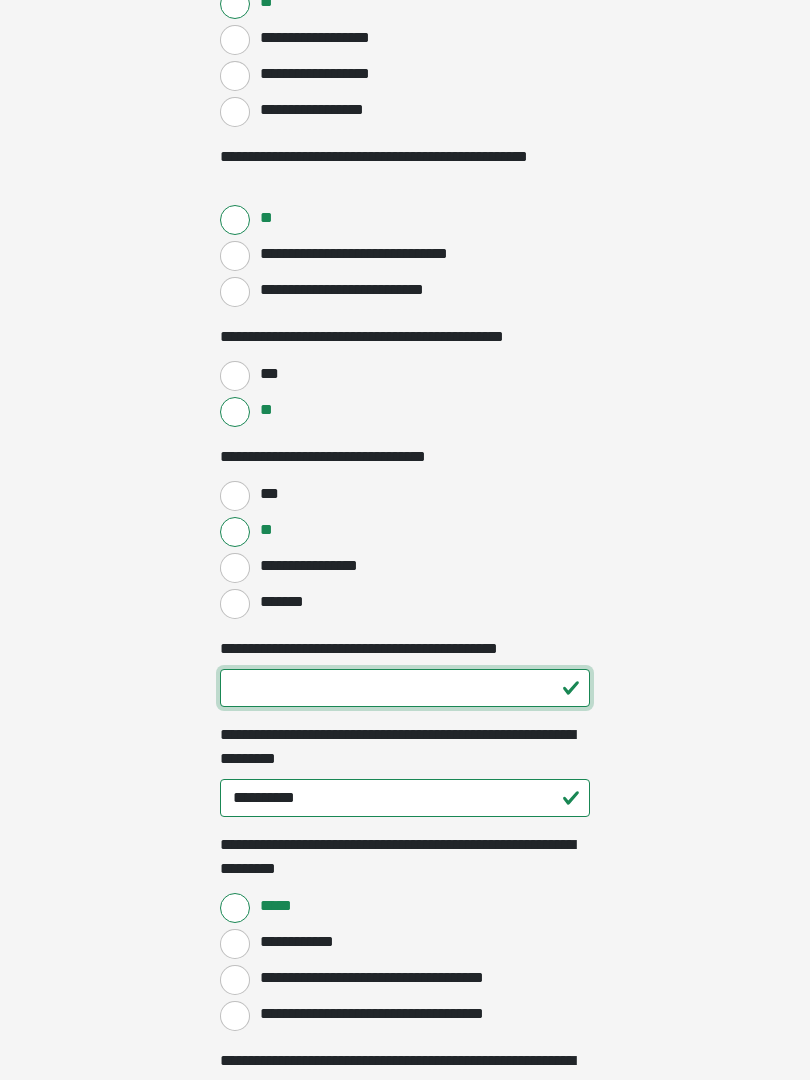 type on "**" 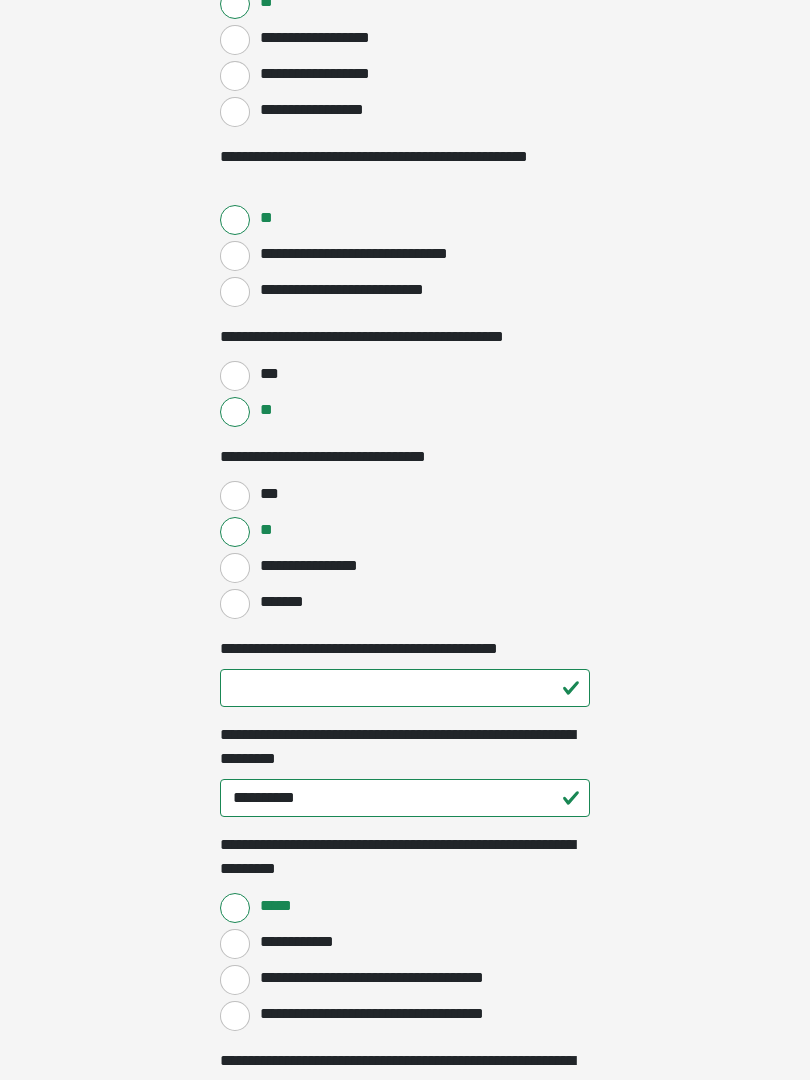 click on "**********" at bounding box center (405, -413) 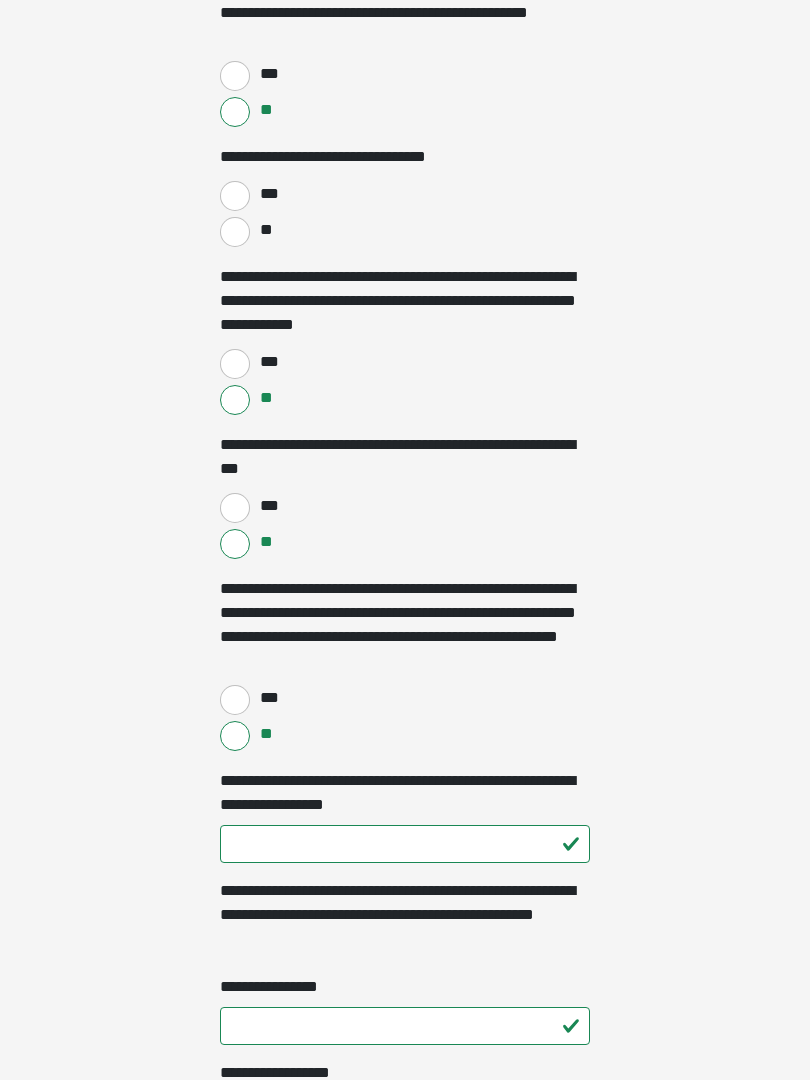 scroll, scrollTop: 2268, scrollLeft: 0, axis: vertical 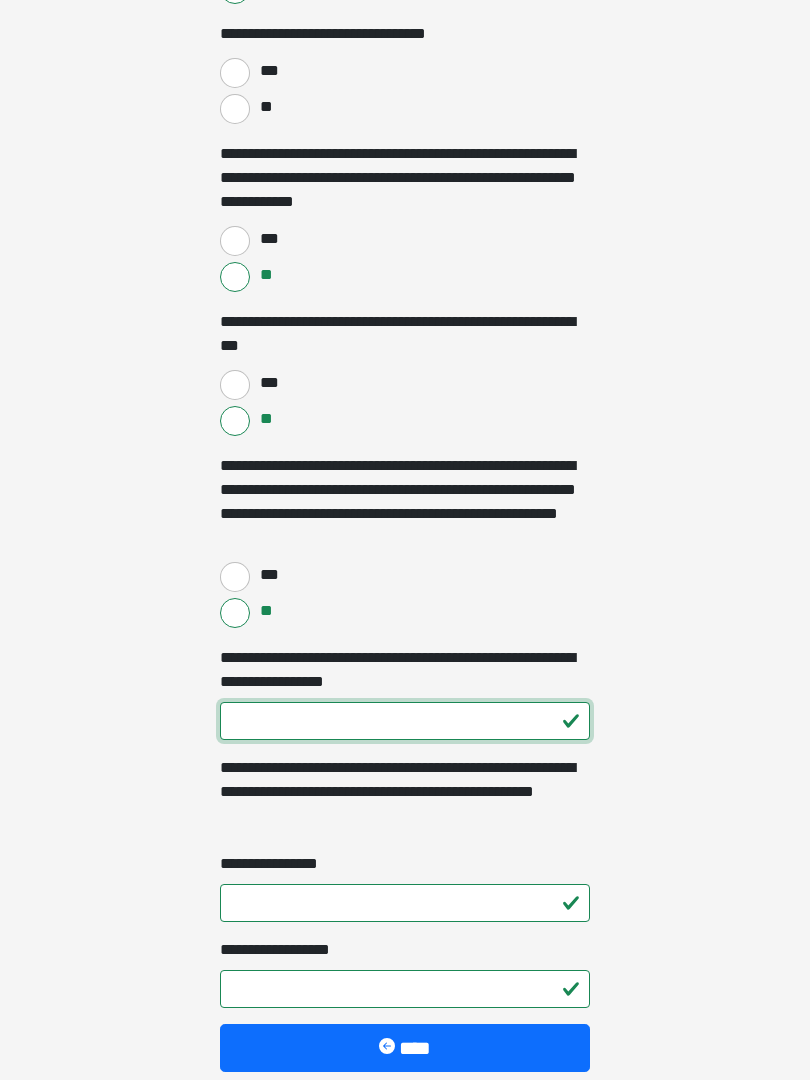 click on "**********" at bounding box center [405, 721] 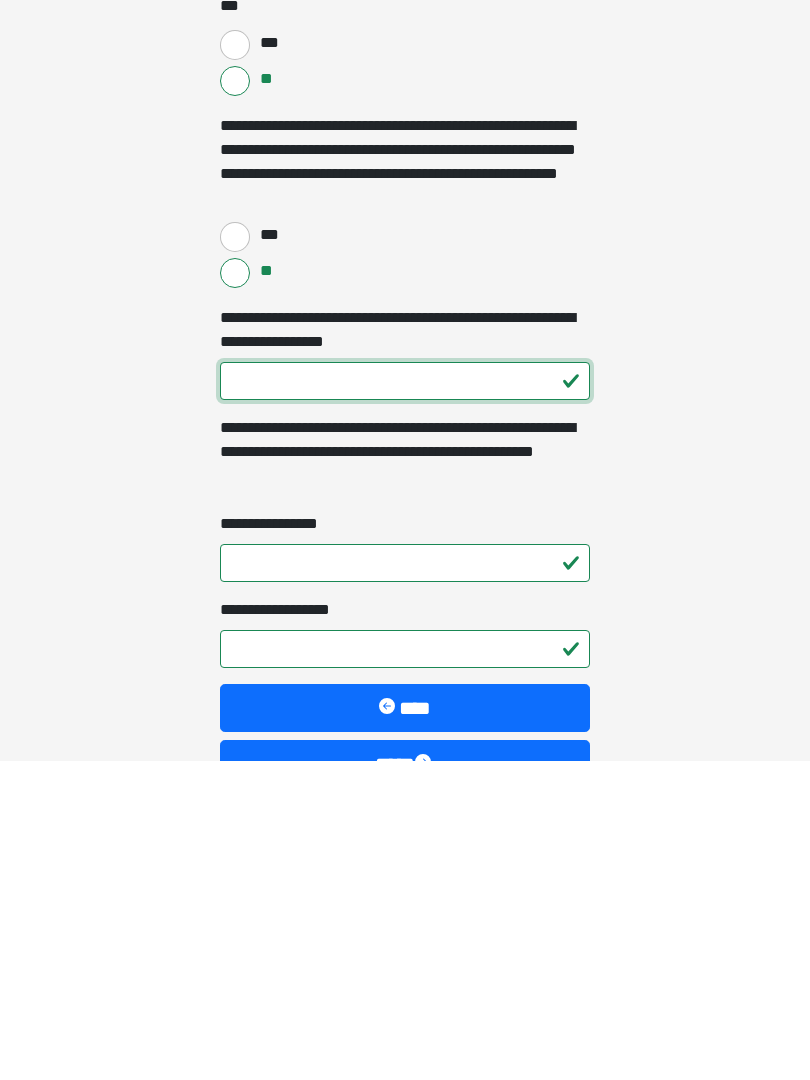 type on "***" 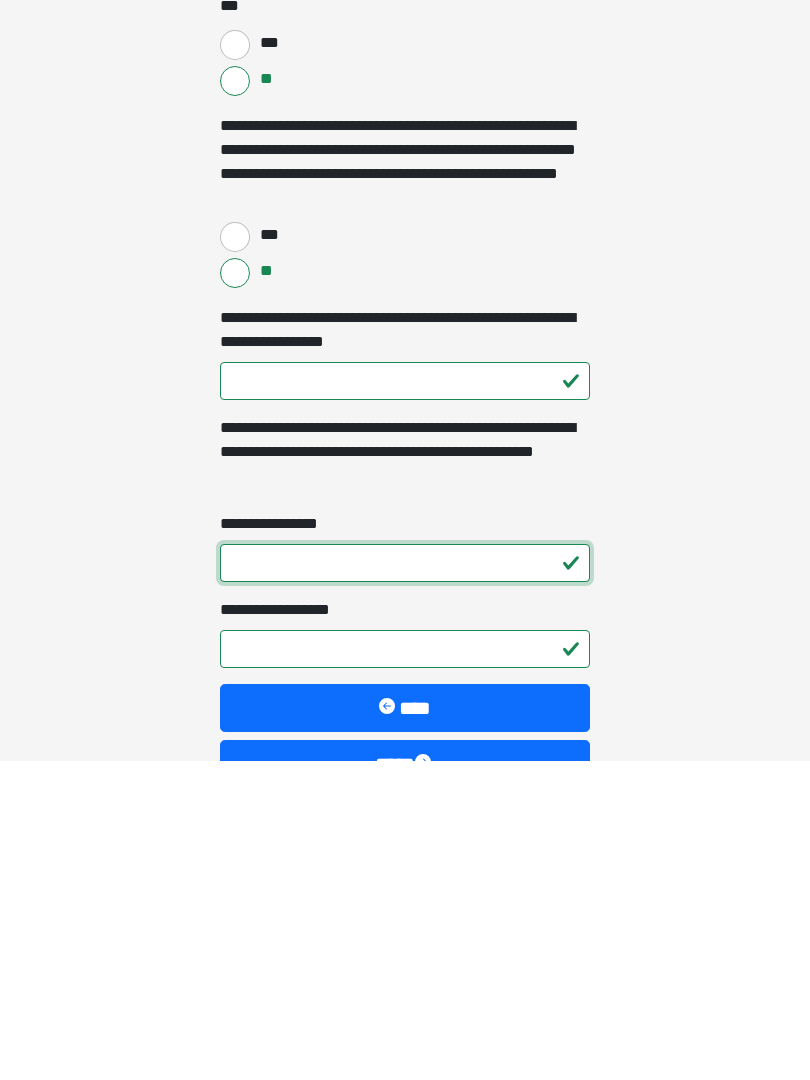 click on "**********" at bounding box center [405, 883] 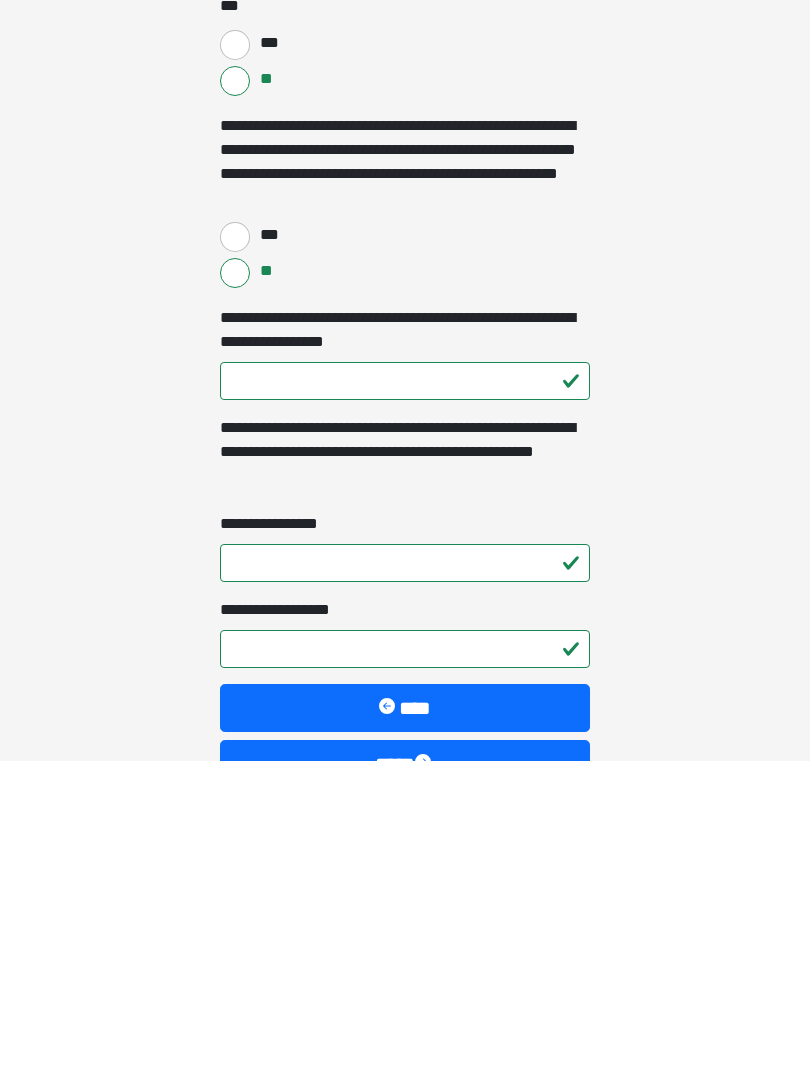 click on "**********" at bounding box center (405, 969) 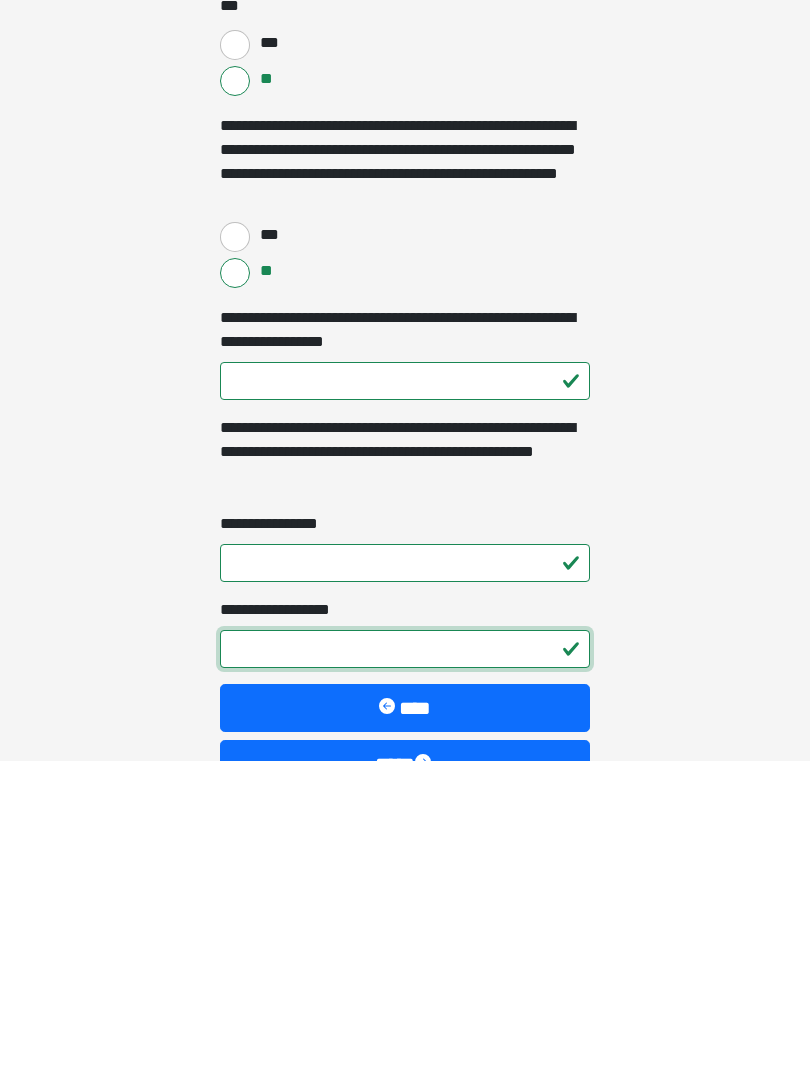 type on "*" 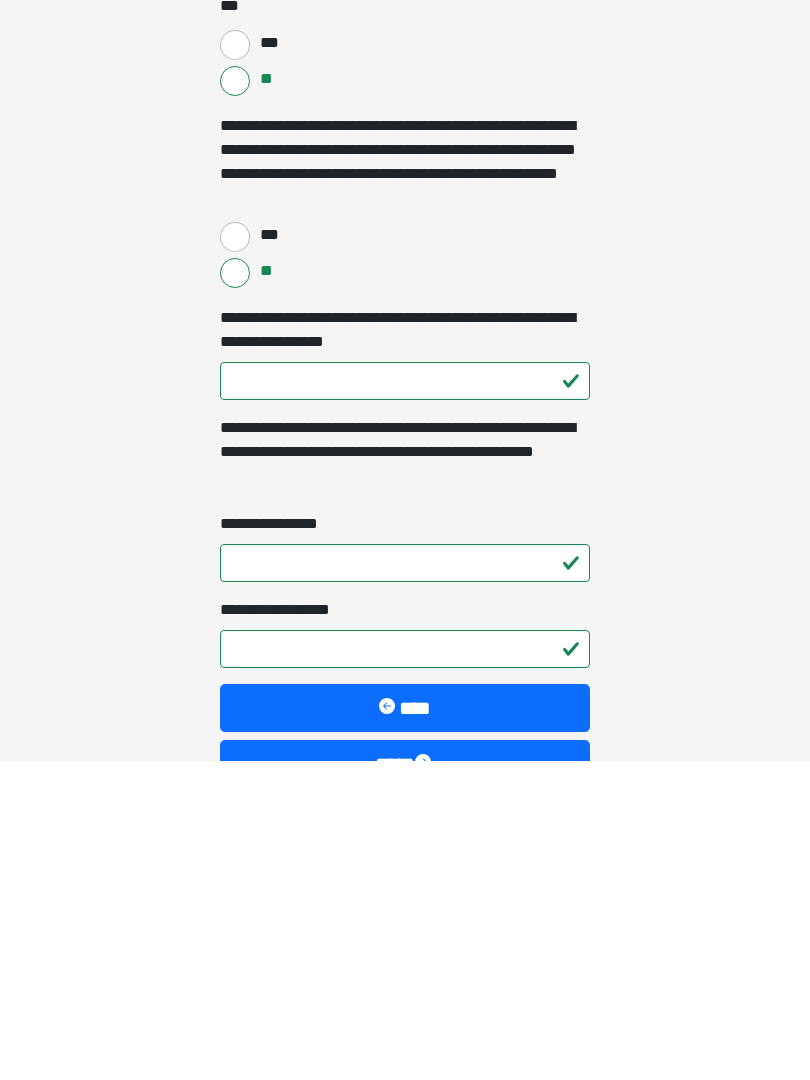 click on "**********" at bounding box center (405, -1748) 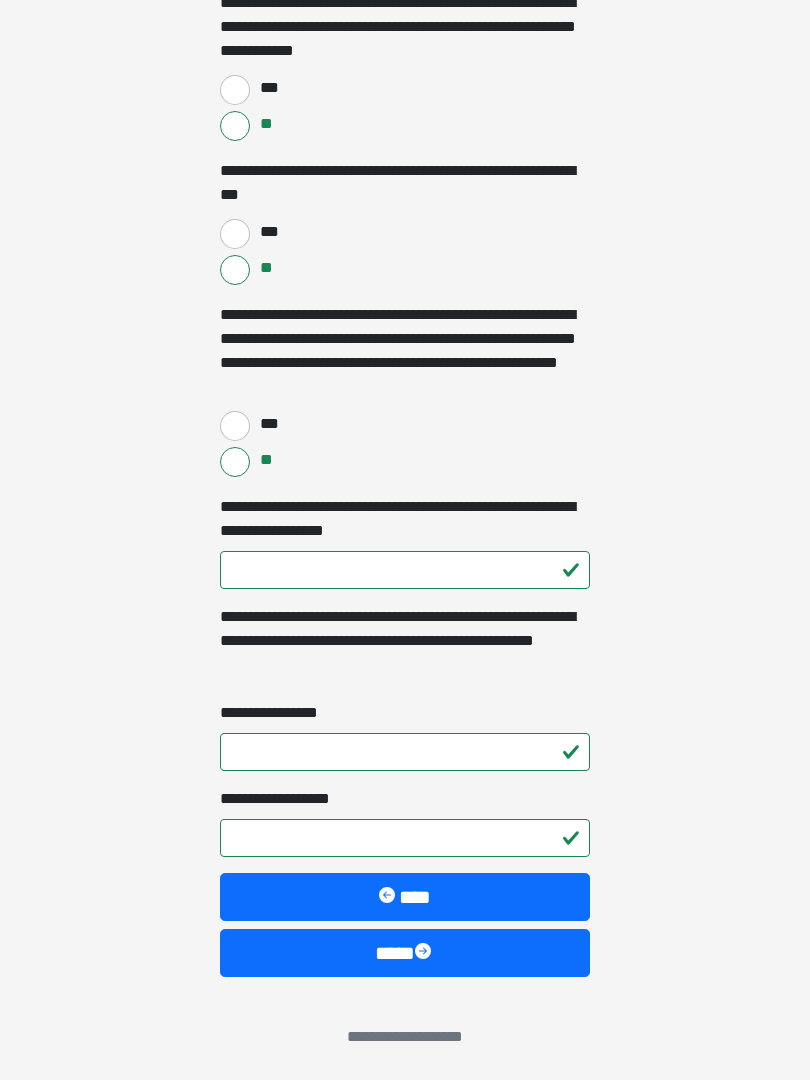 click on "****" at bounding box center (405, 953) 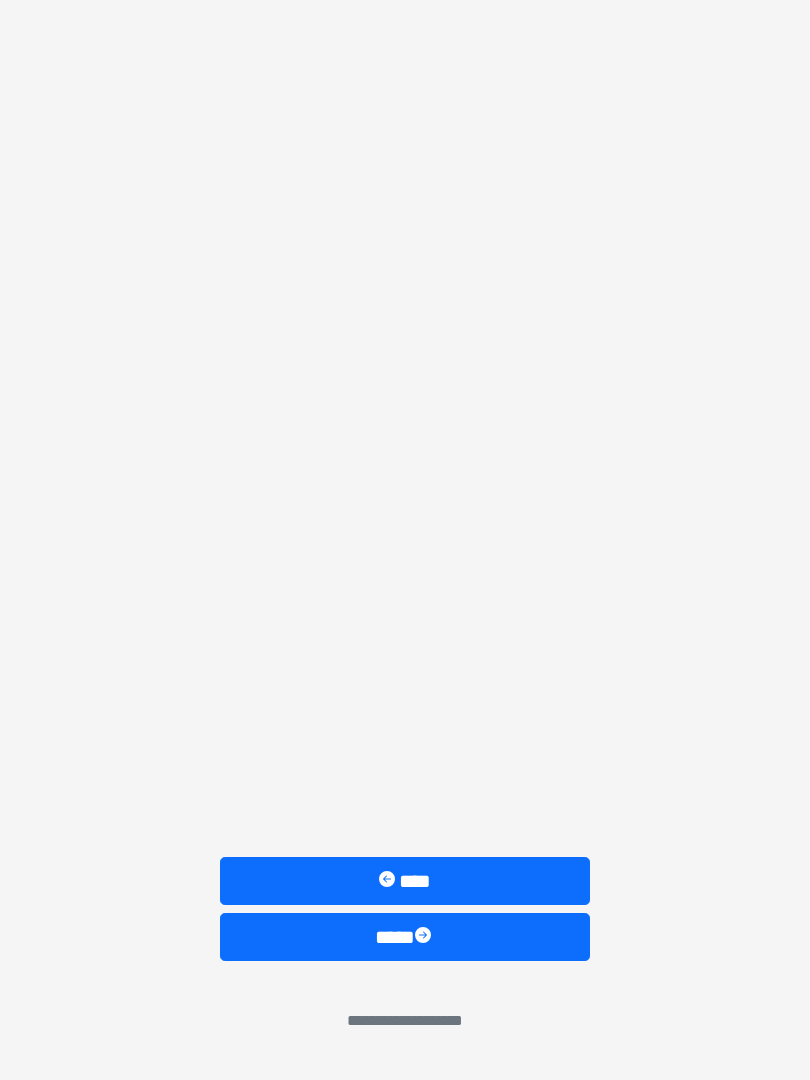 scroll, scrollTop: 0, scrollLeft: 0, axis: both 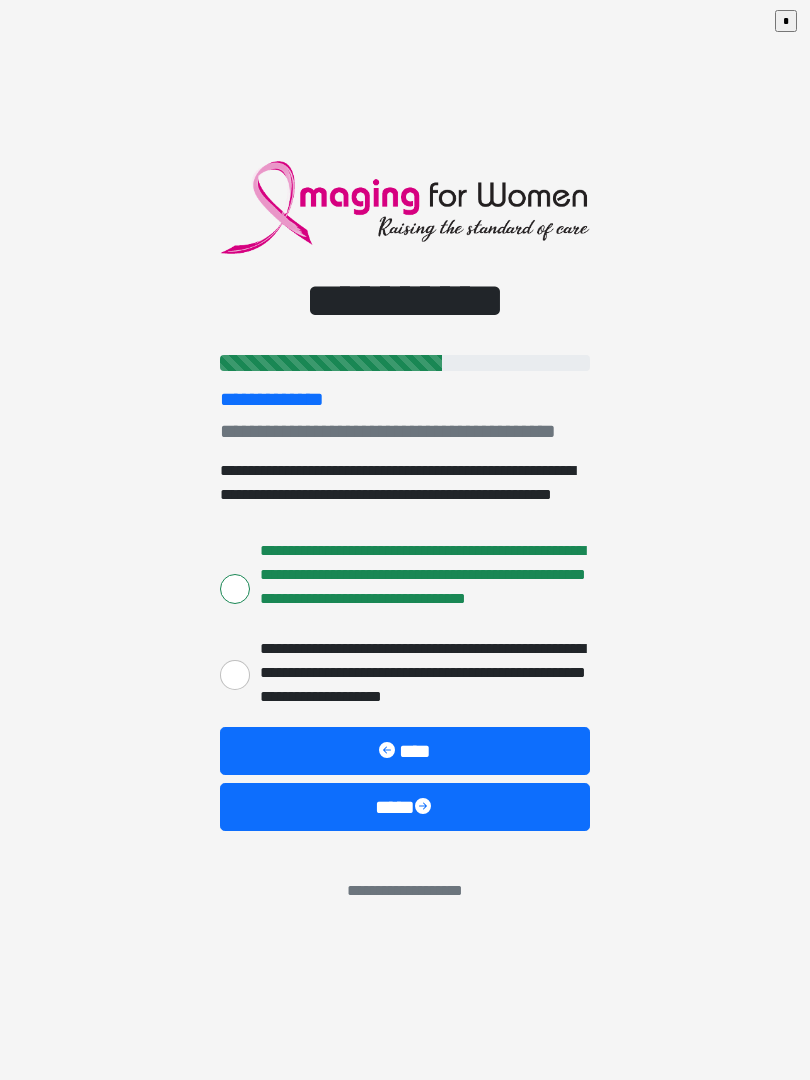 click on "****" at bounding box center (405, 807) 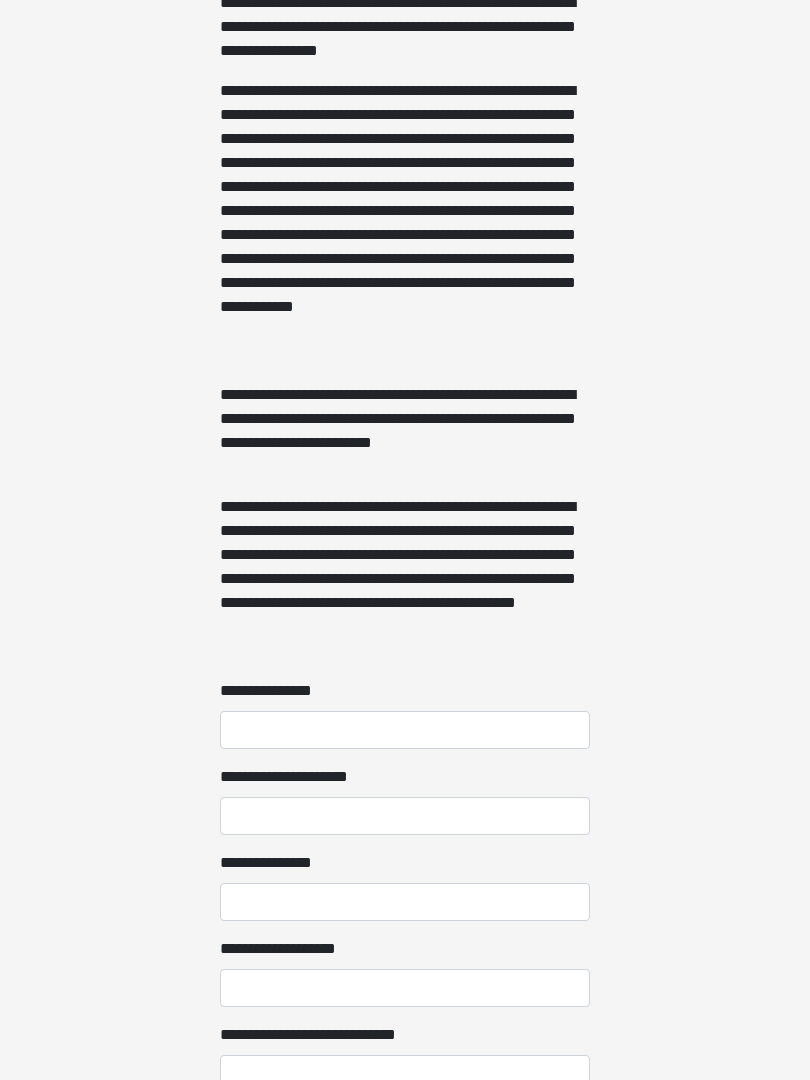 click on "**********" at bounding box center [405, 730] 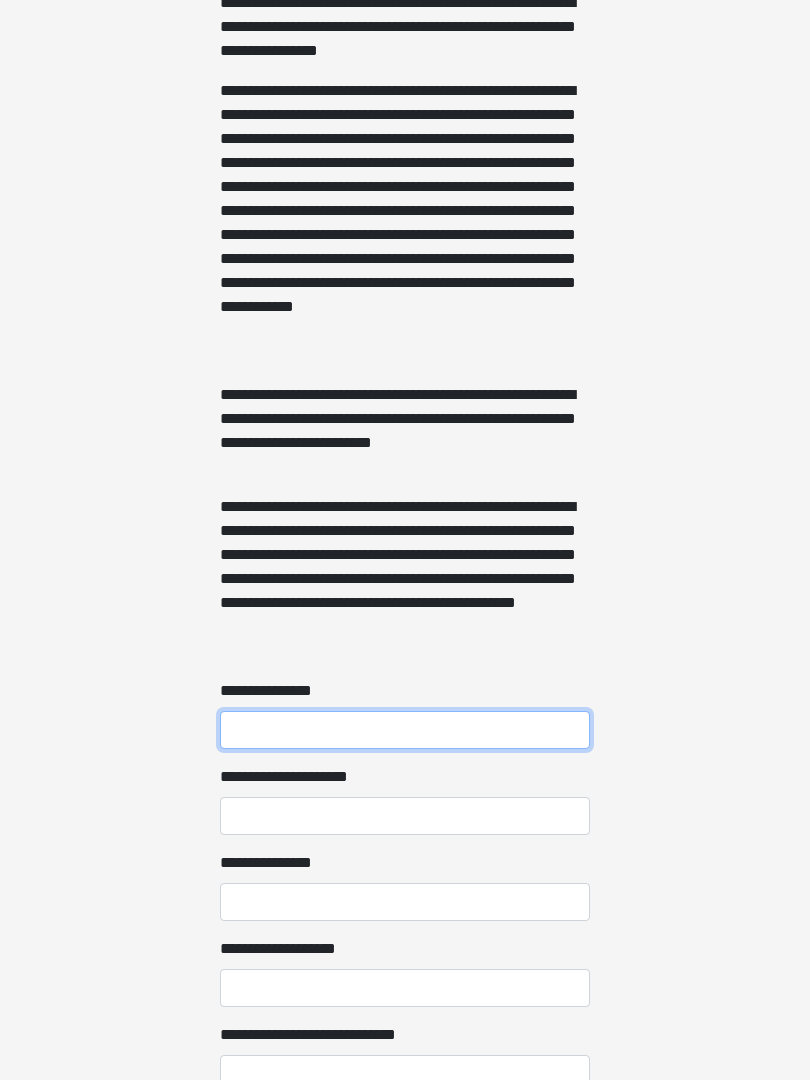 scroll, scrollTop: 1088, scrollLeft: 0, axis: vertical 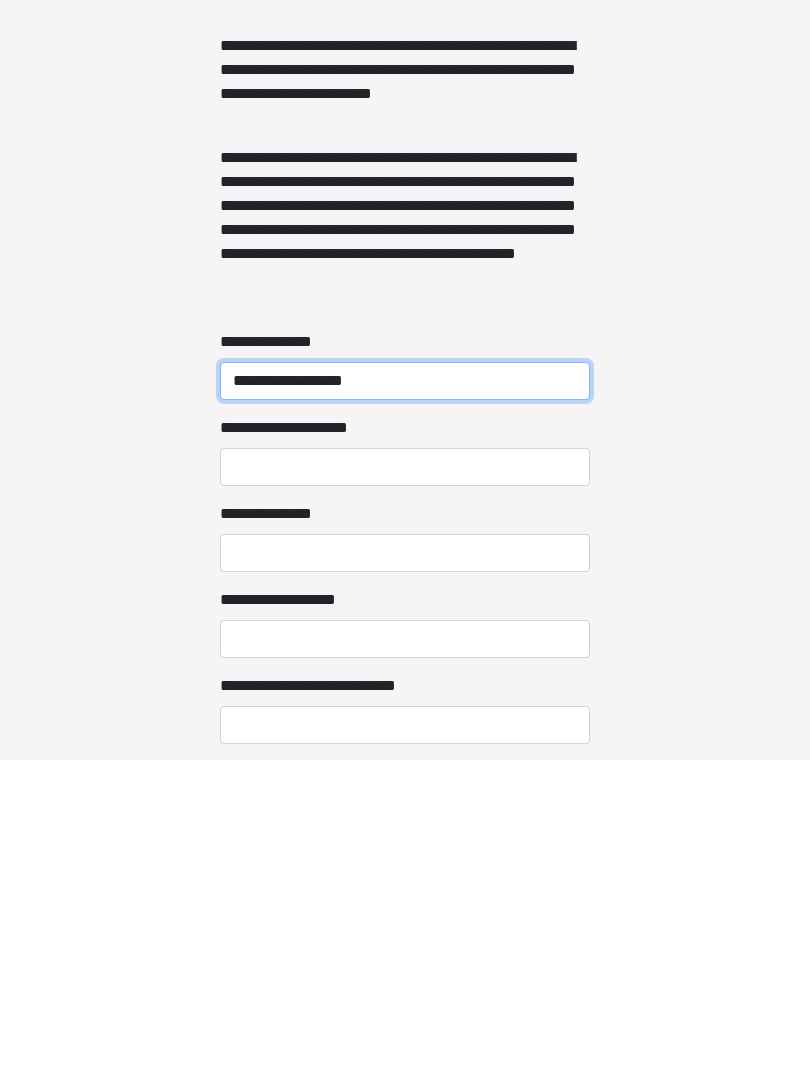 type on "**********" 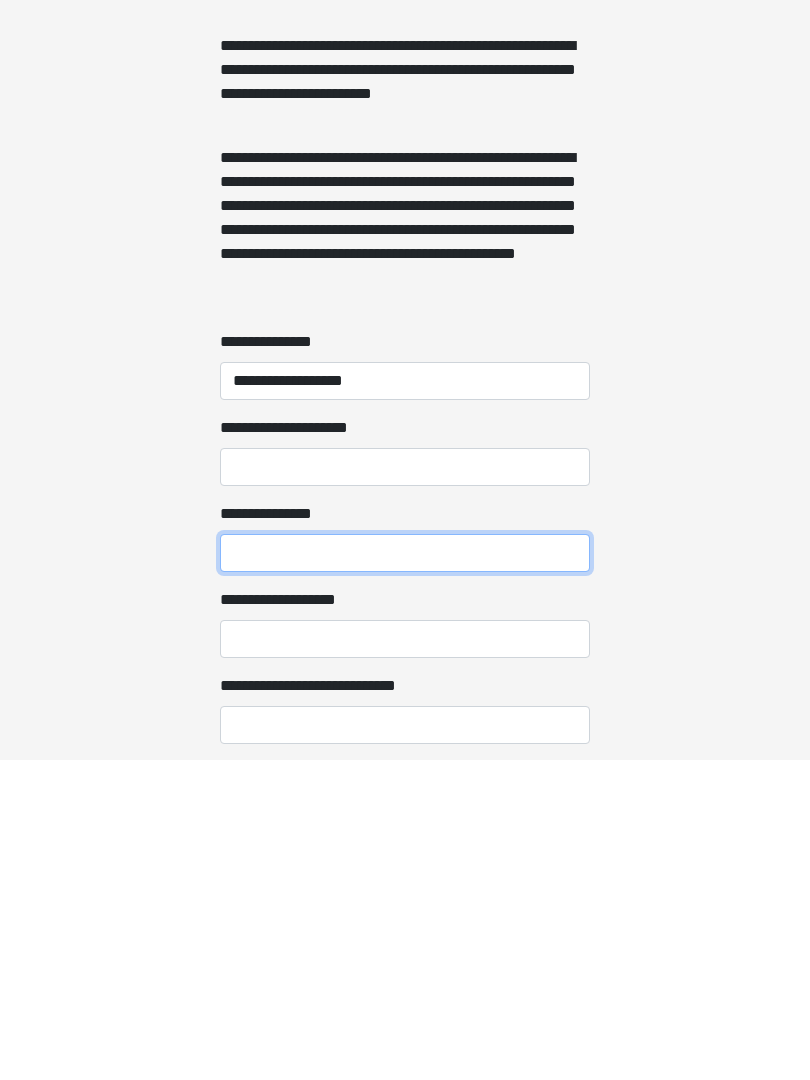 click on "**********" at bounding box center (405, 873) 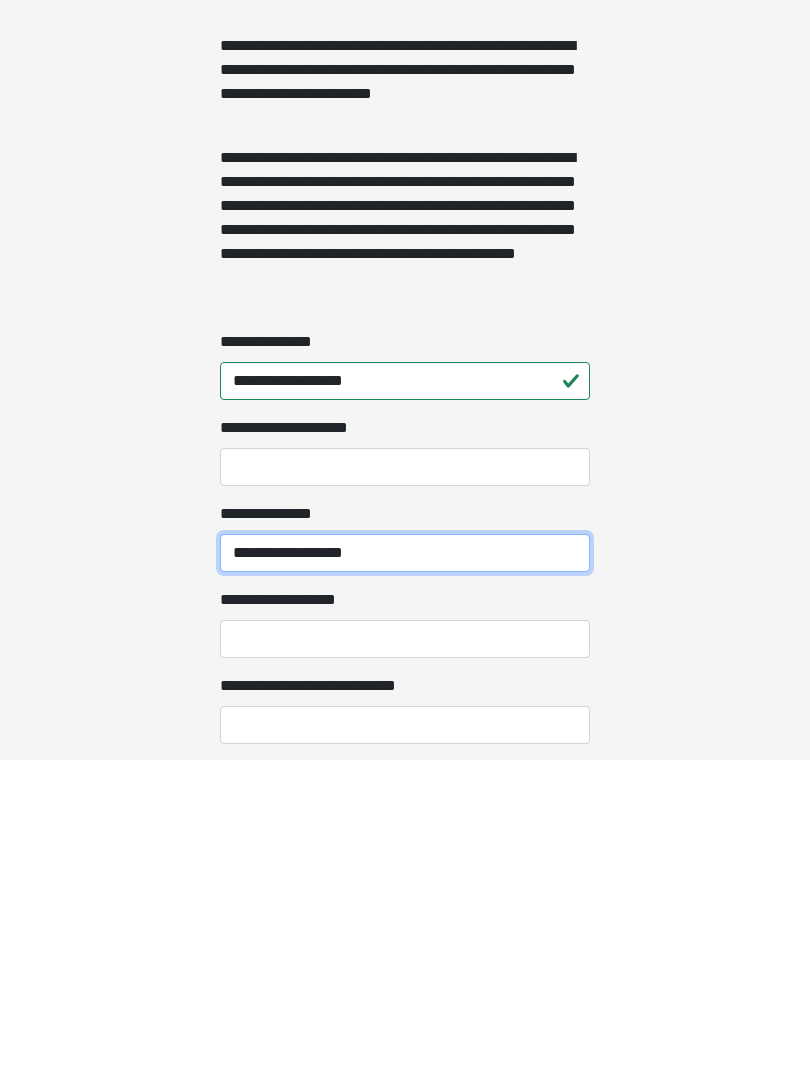 type on "**********" 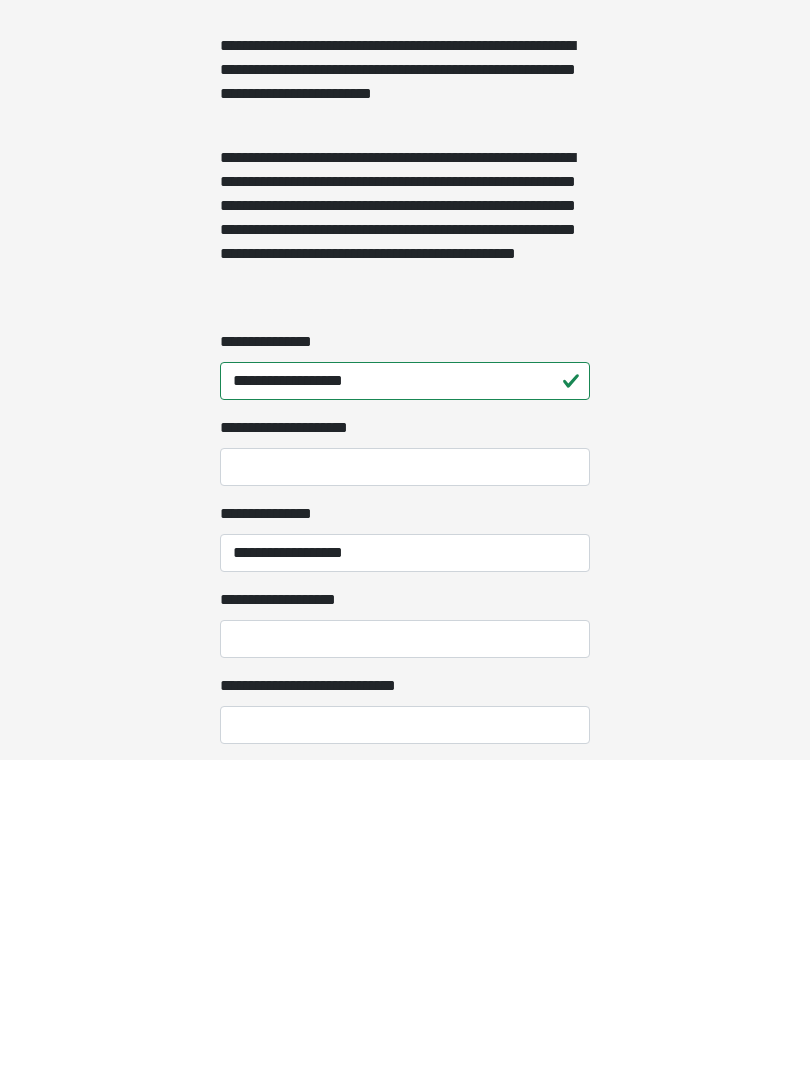 click on "**********" at bounding box center (405, 959) 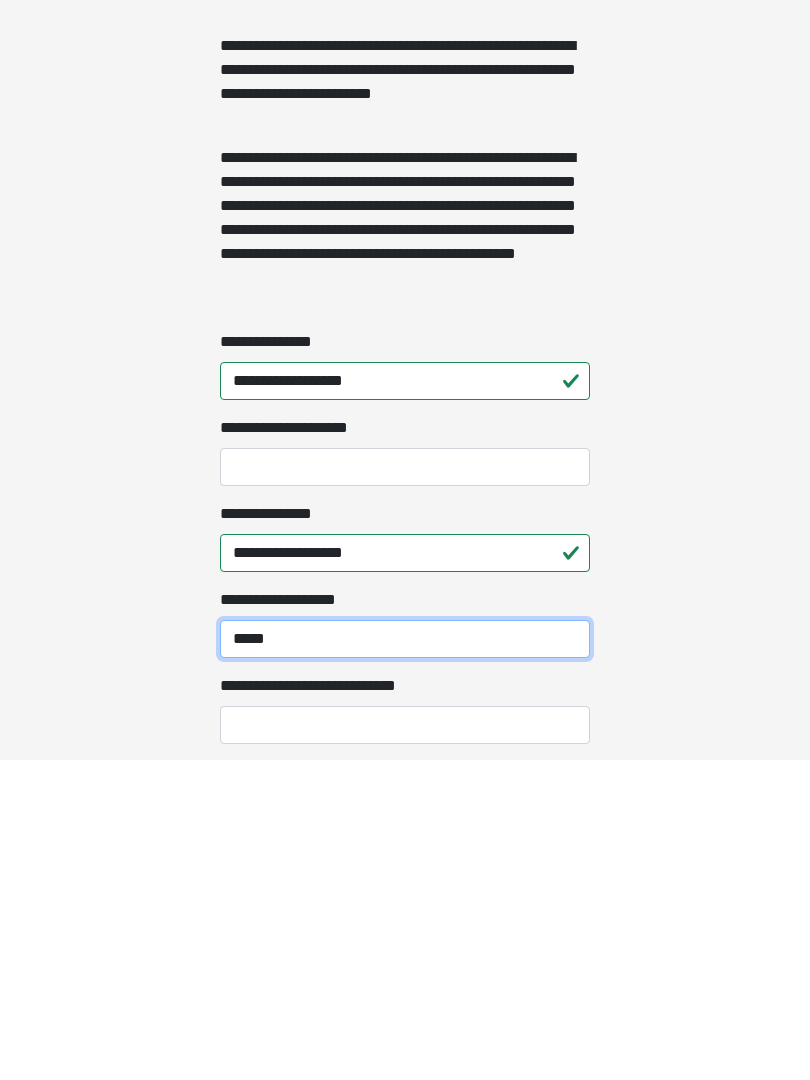 type on "*****" 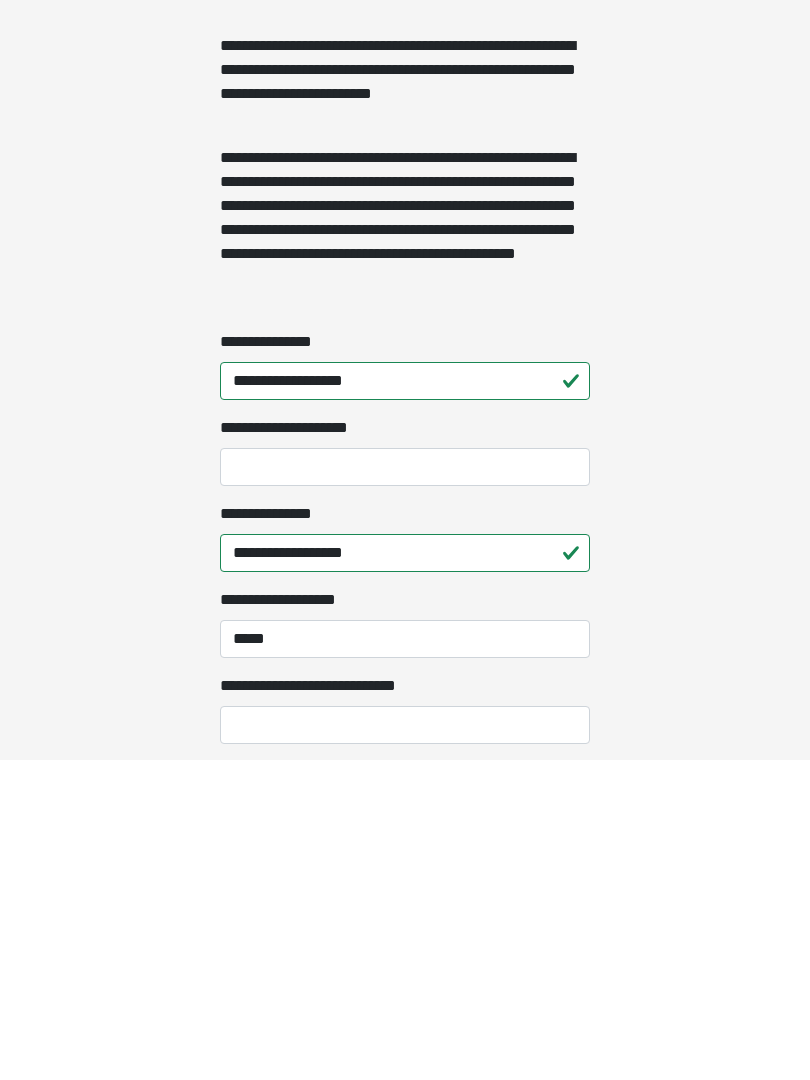 click on "**********" at bounding box center [405, 1045] 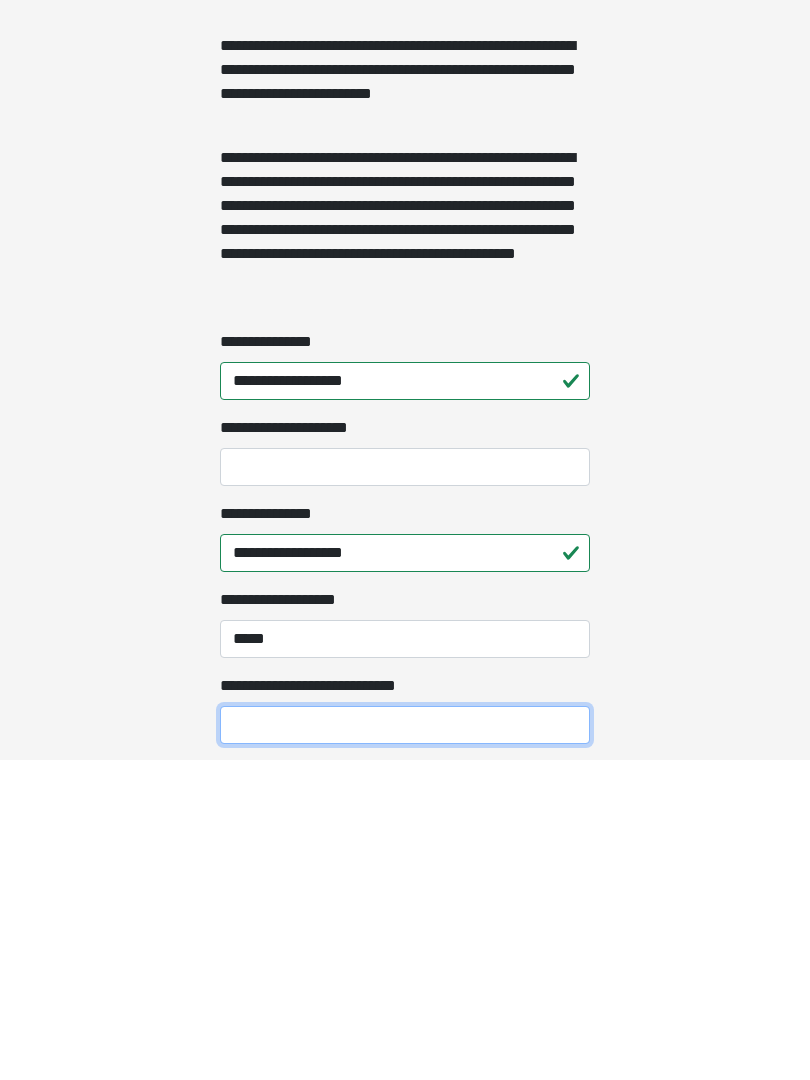 scroll, scrollTop: 1432, scrollLeft: 0, axis: vertical 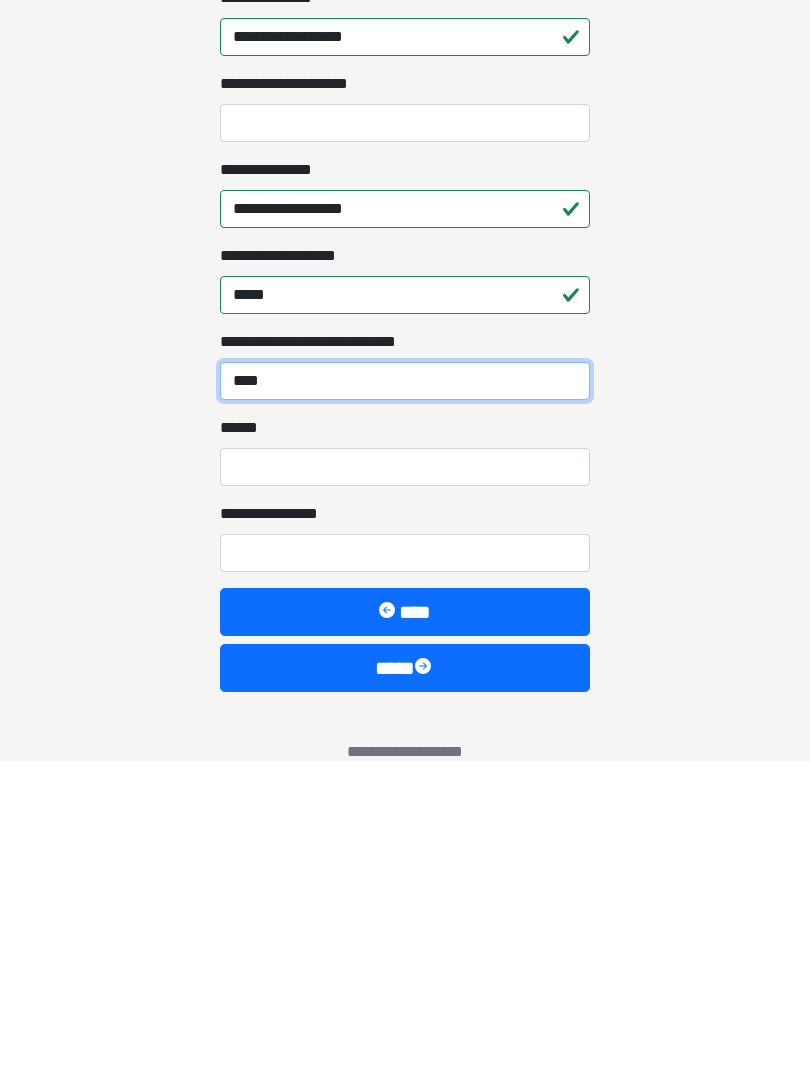 type on "****" 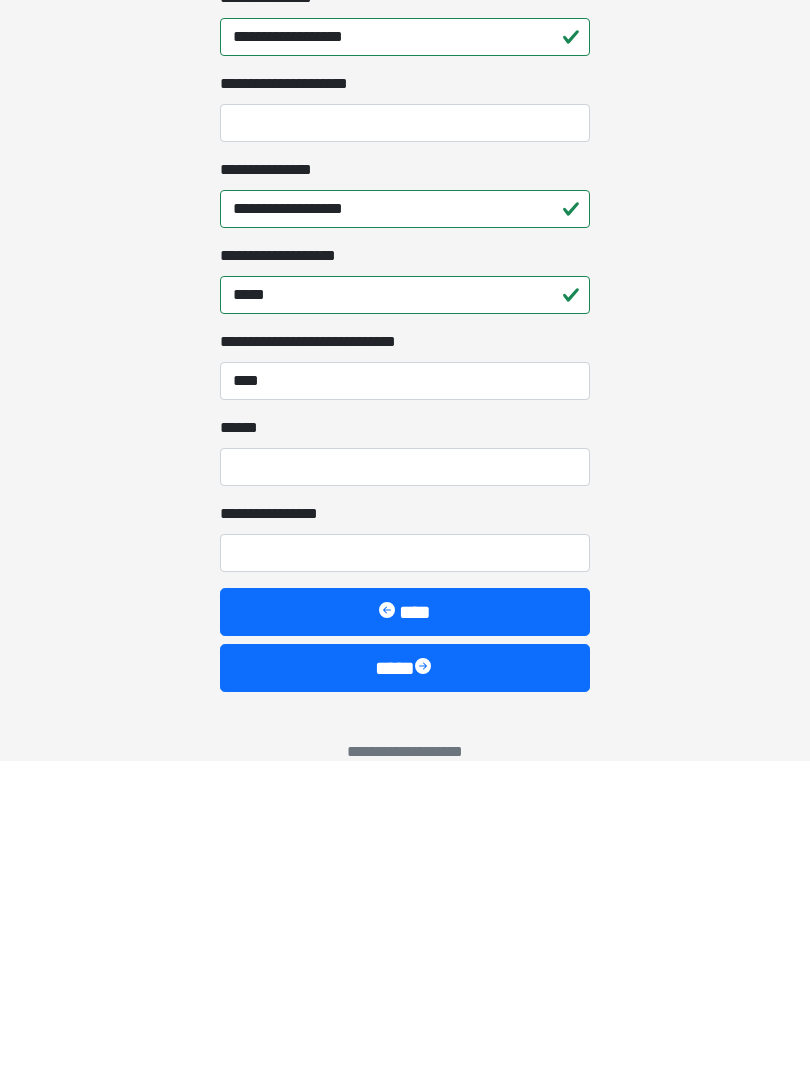 click on "**** *" at bounding box center (405, 787) 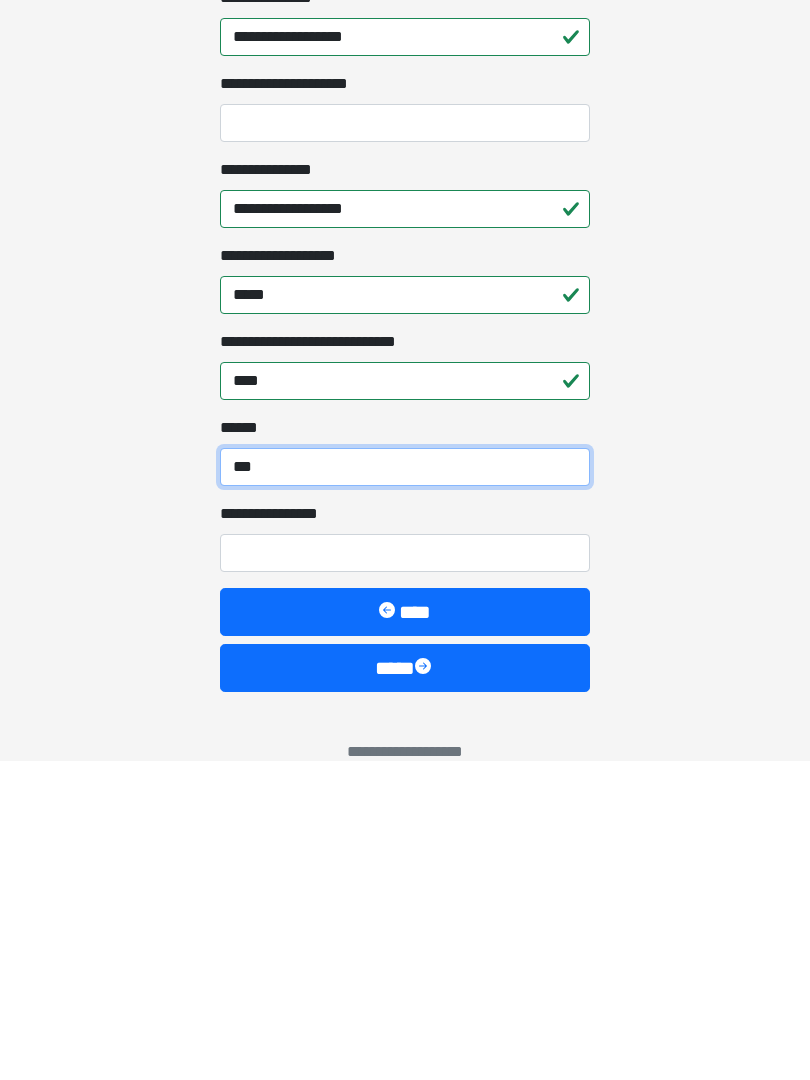 type on "***" 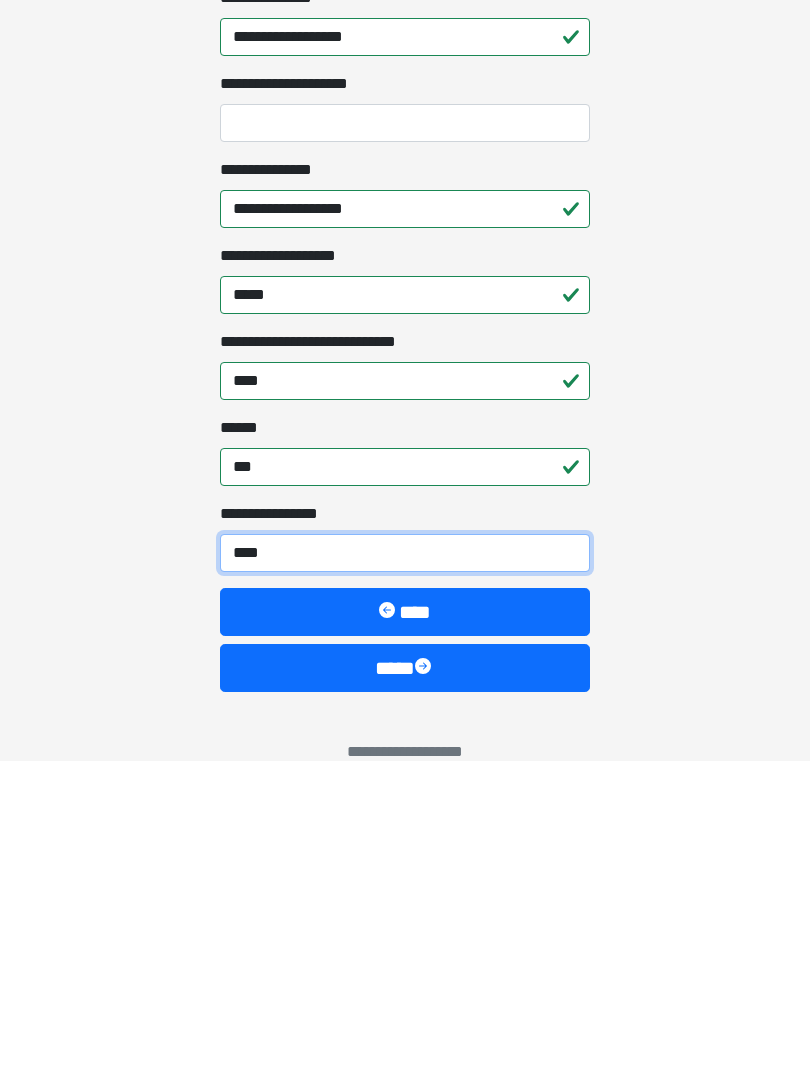 type on "*****" 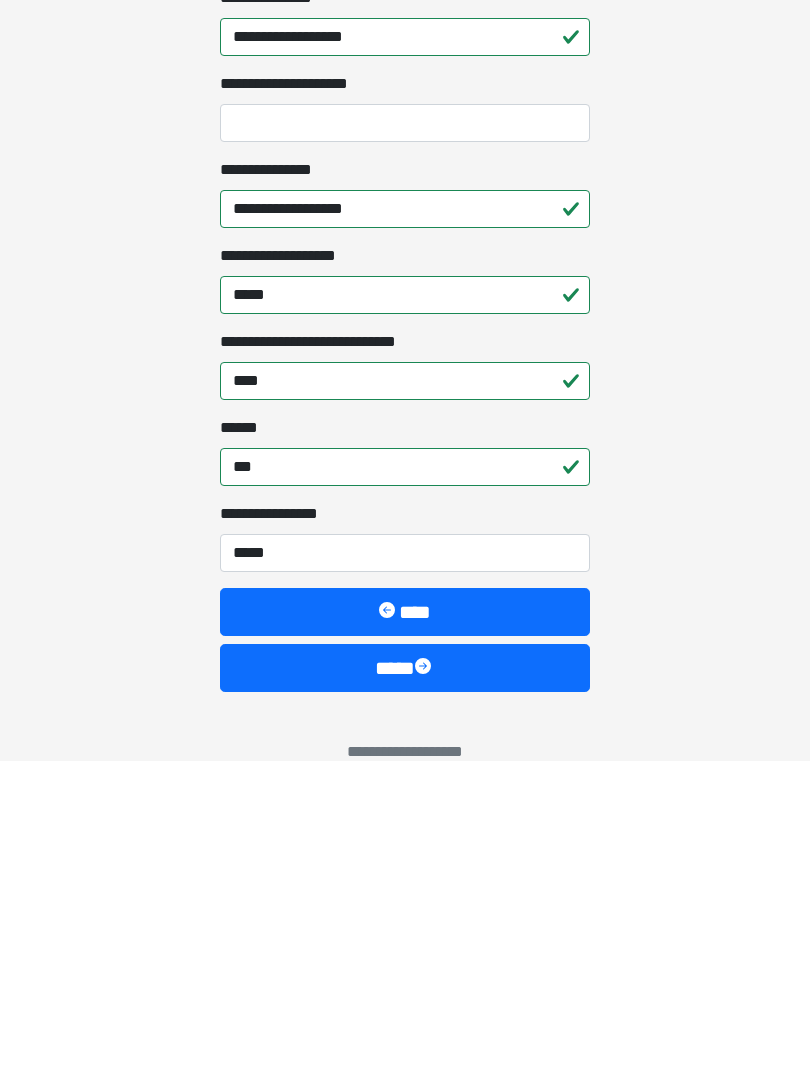 click on "****" at bounding box center (405, 988) 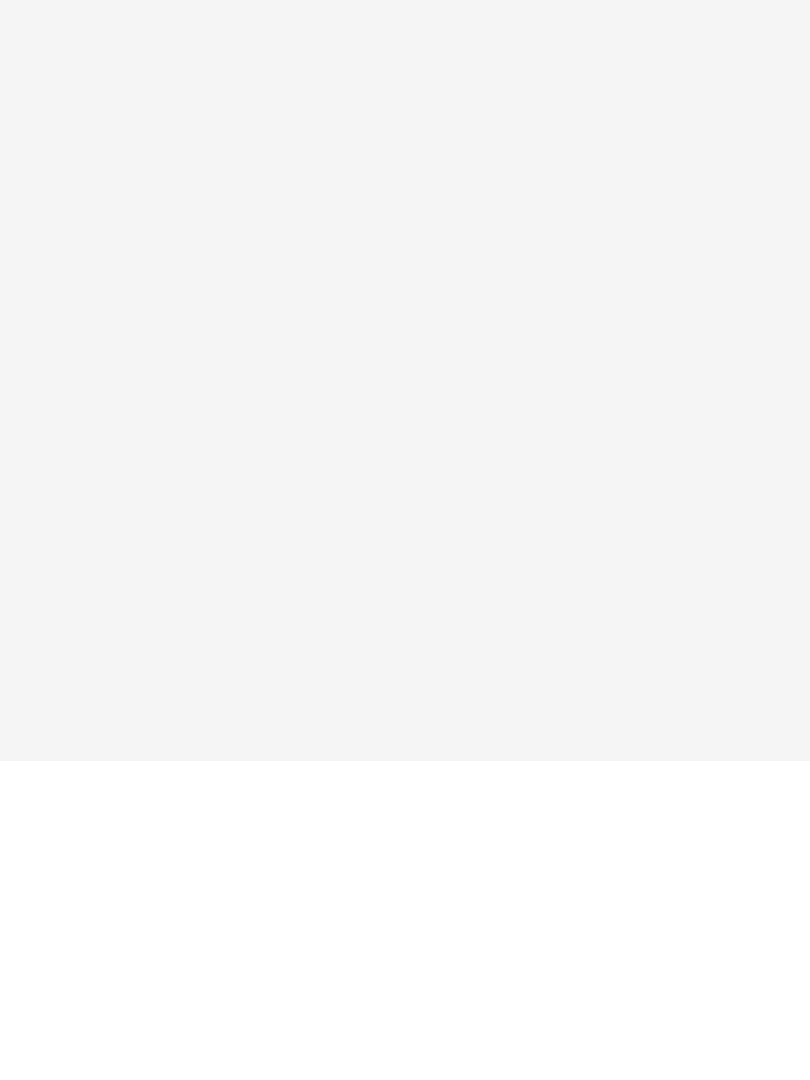 scroll, scrollTop: 0, scrollLeft: 0, axis: both 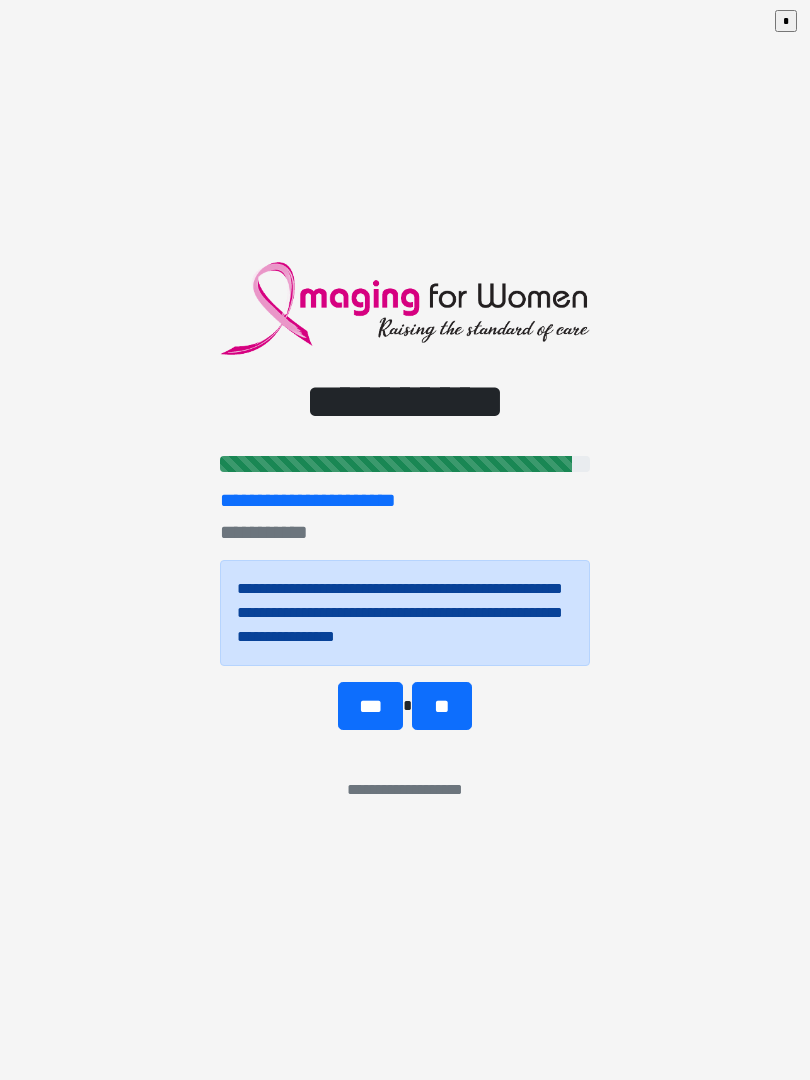 click on "**" at bounding box center [441, 706] 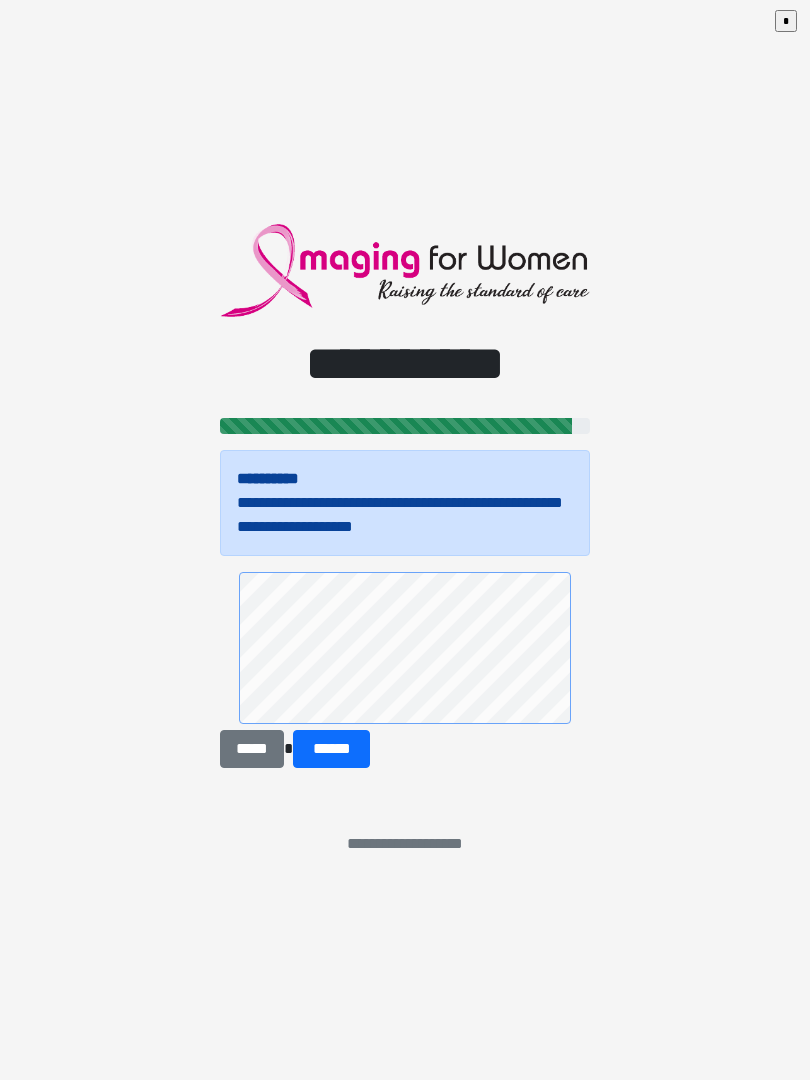 click on "******" at bounding box center [331, 749] 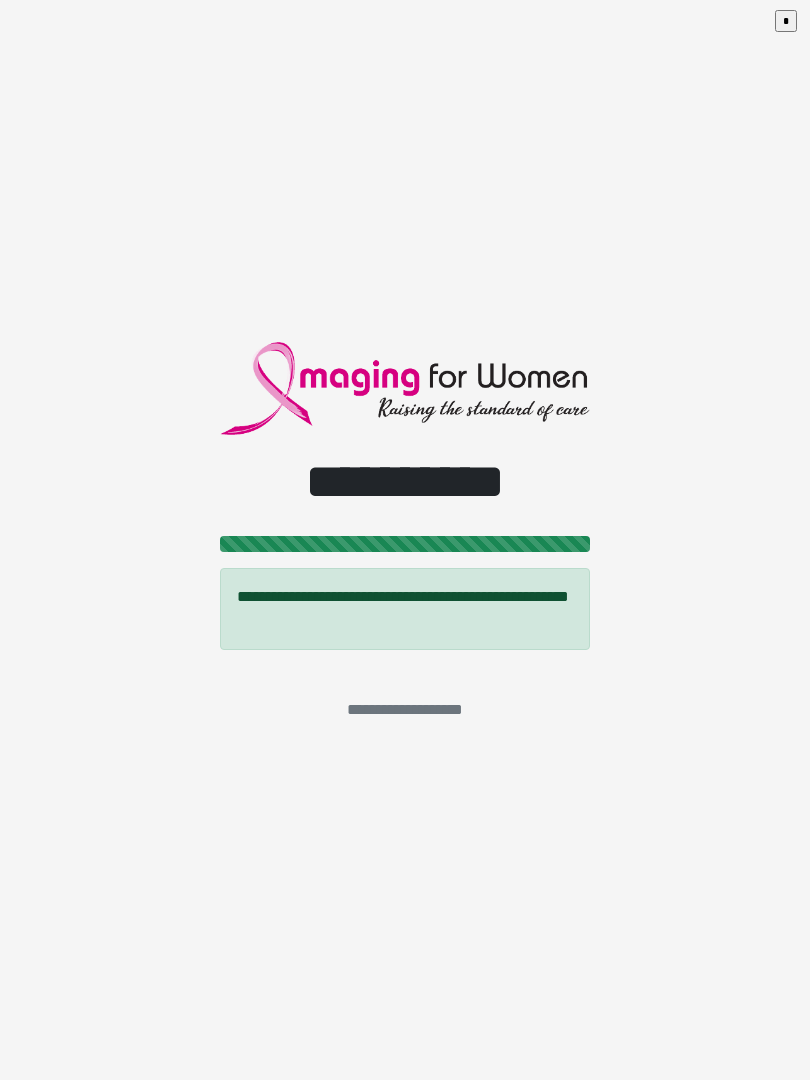 click on "*" at bounding box center [786, 21] 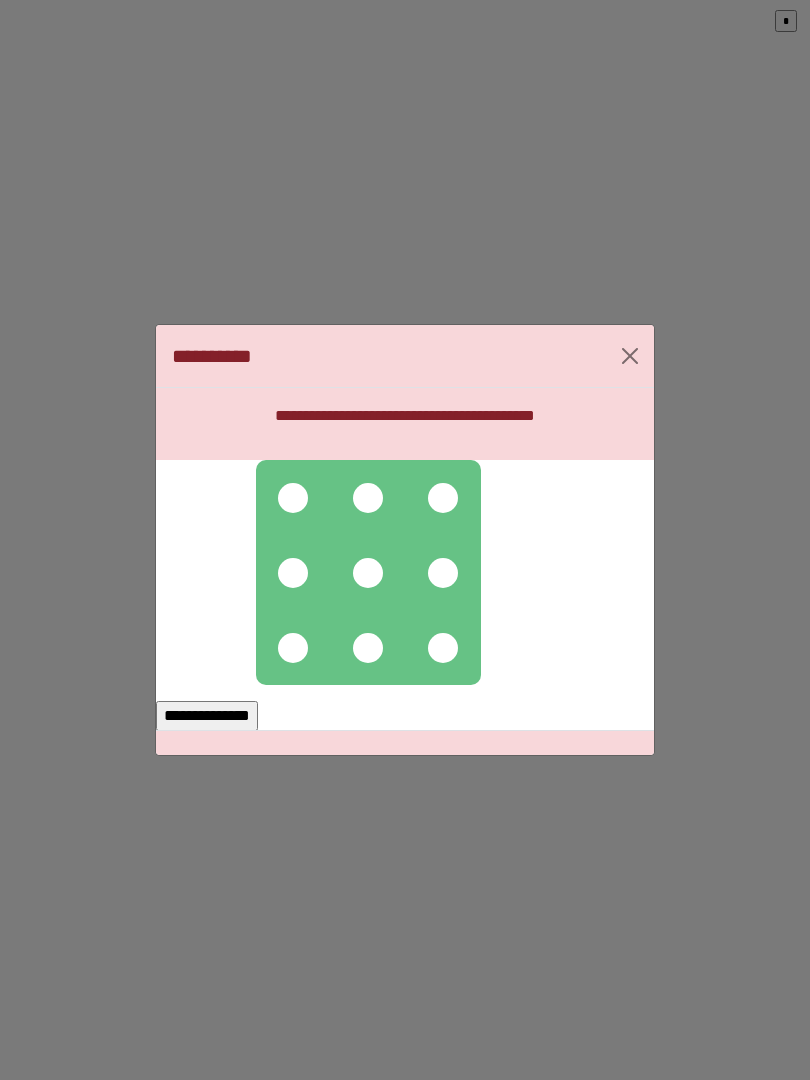 click at bounding box center [368, 572] 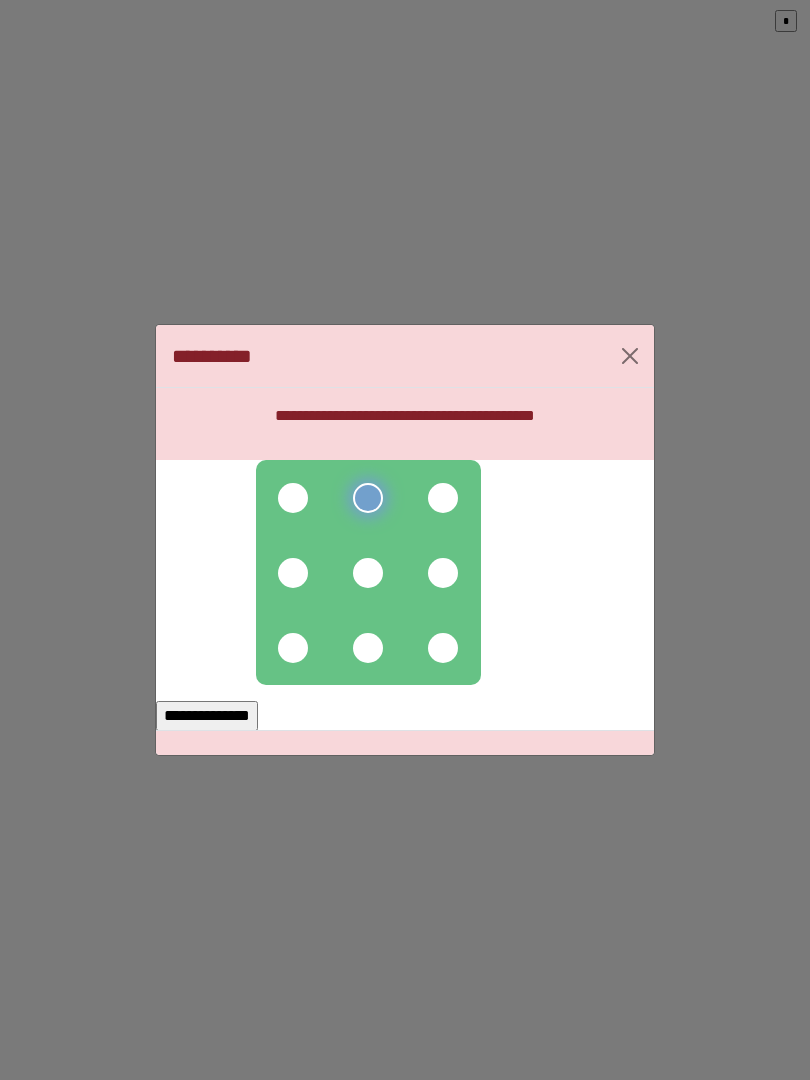 click at bounding box center (293, 498) 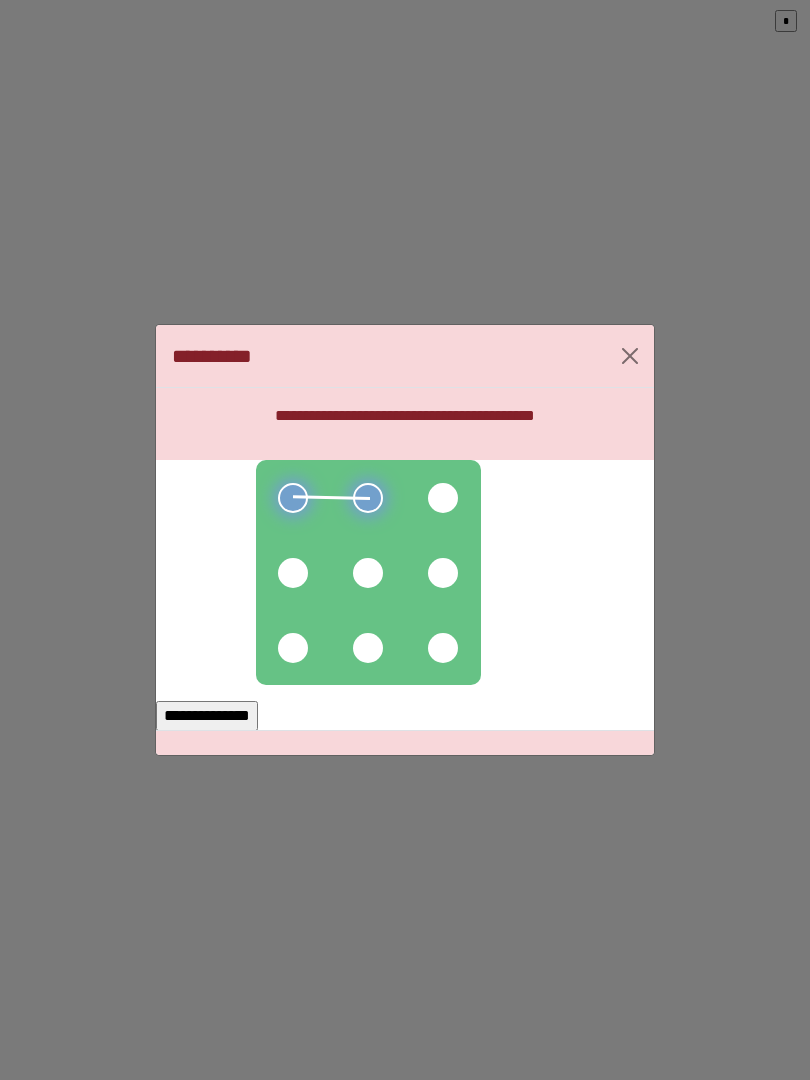 click at bounding box center [443, 498] 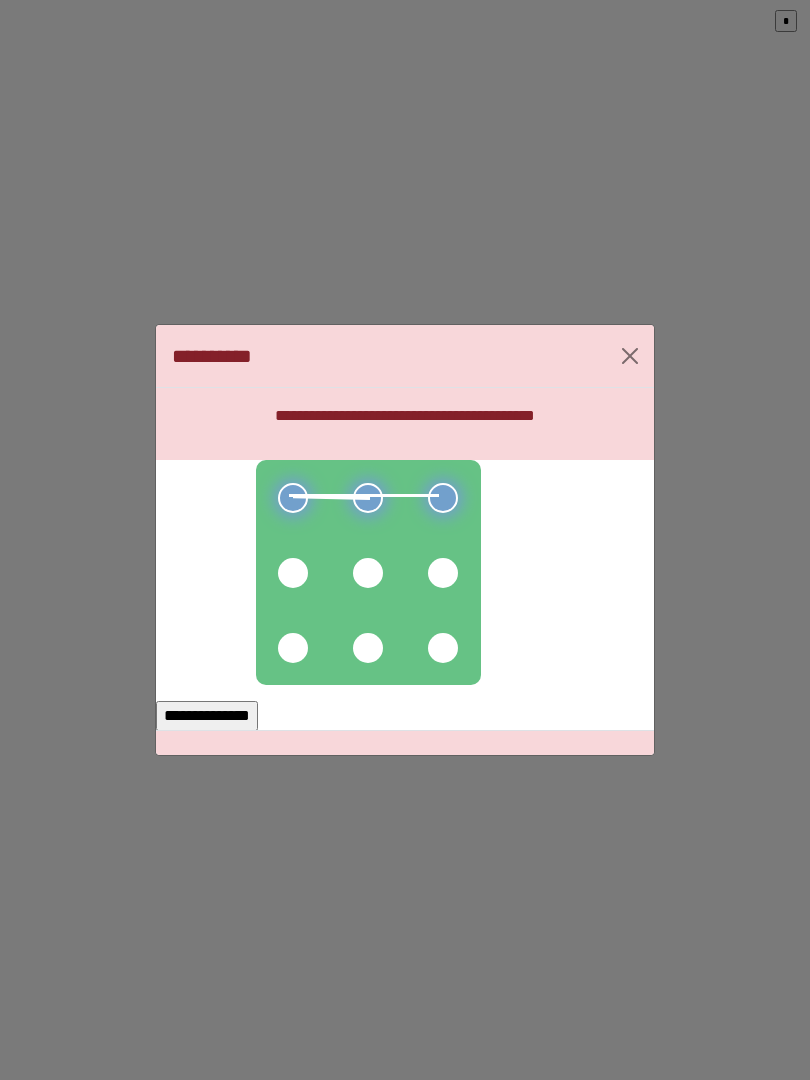 click at bounding box center (443, 573) 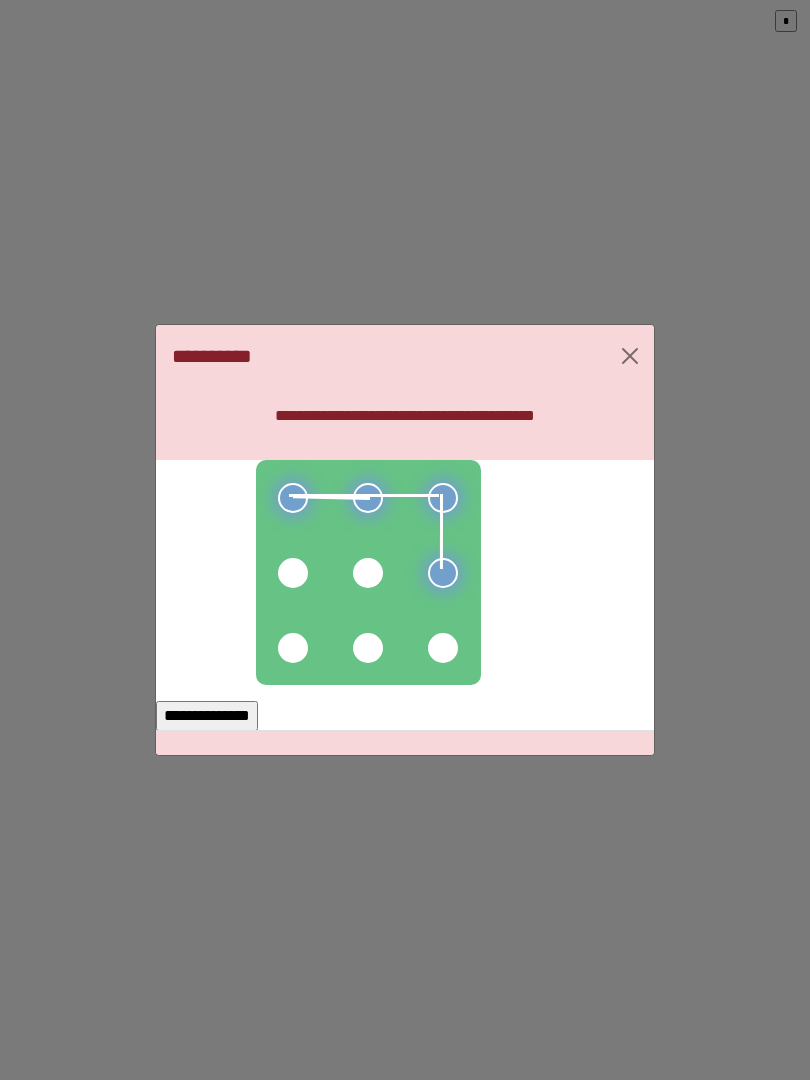 click at bounding box center (443, 648) 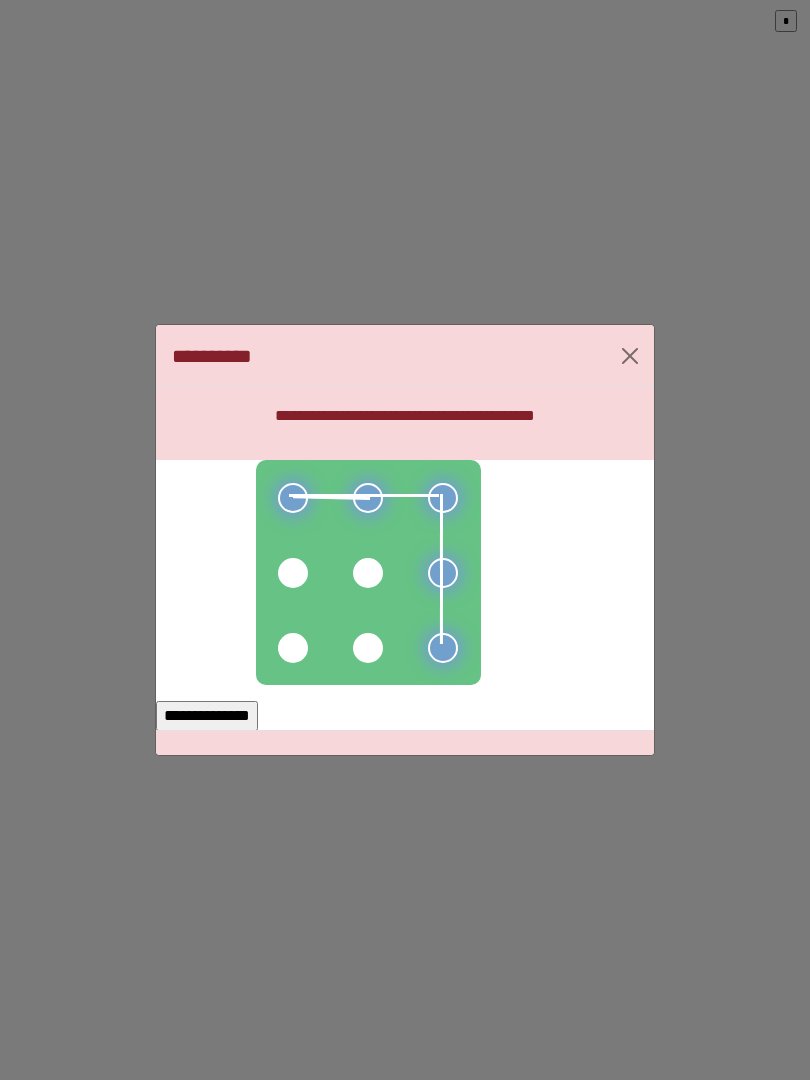 click at bounding box center (368, 648) 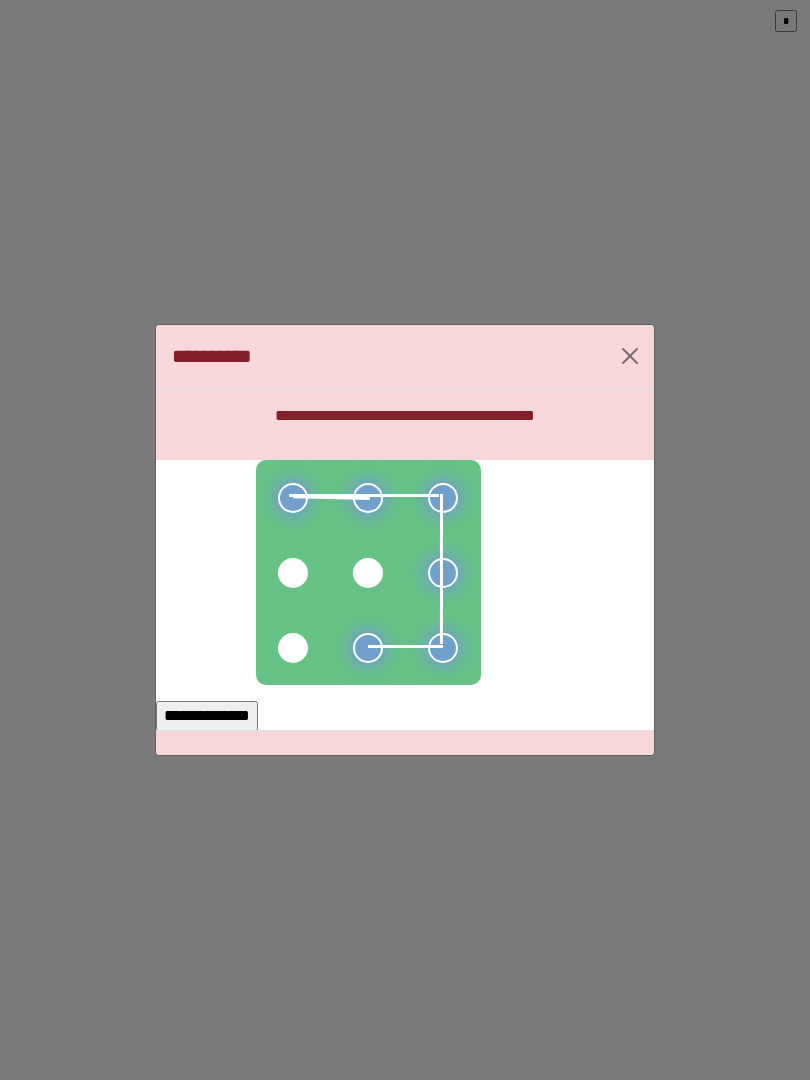 click at bounding box center [293, 648] 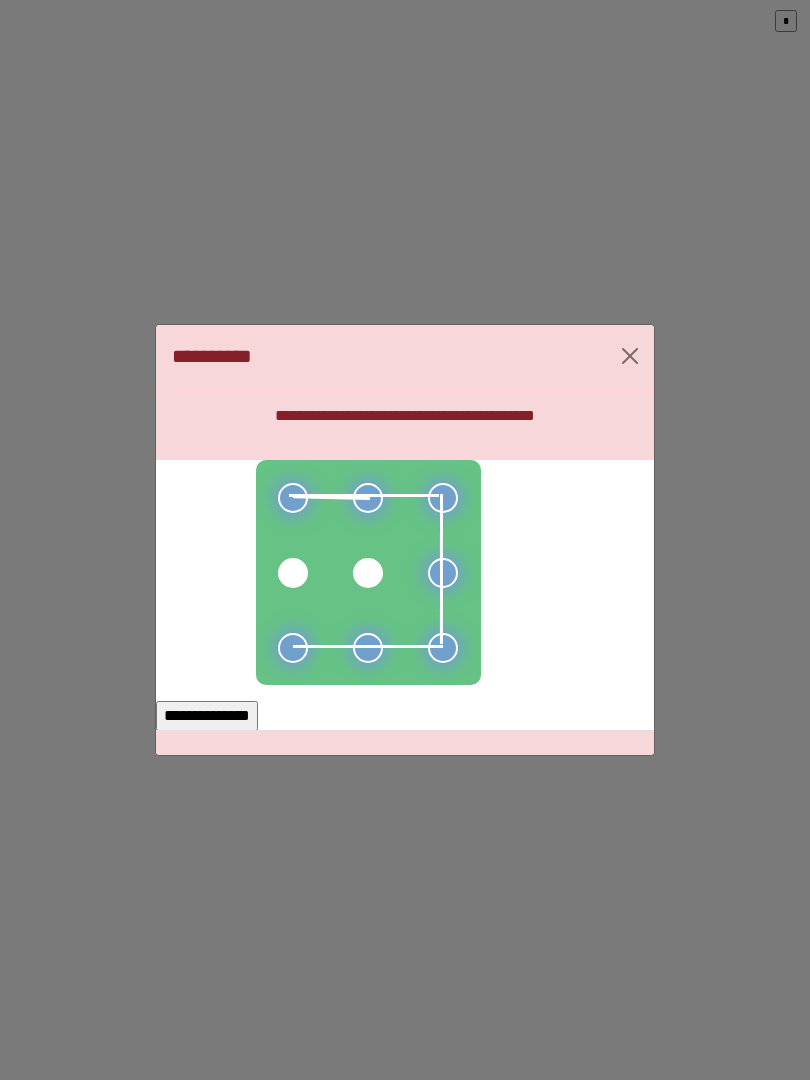 click on "**********" at bounding box center [207, 716] 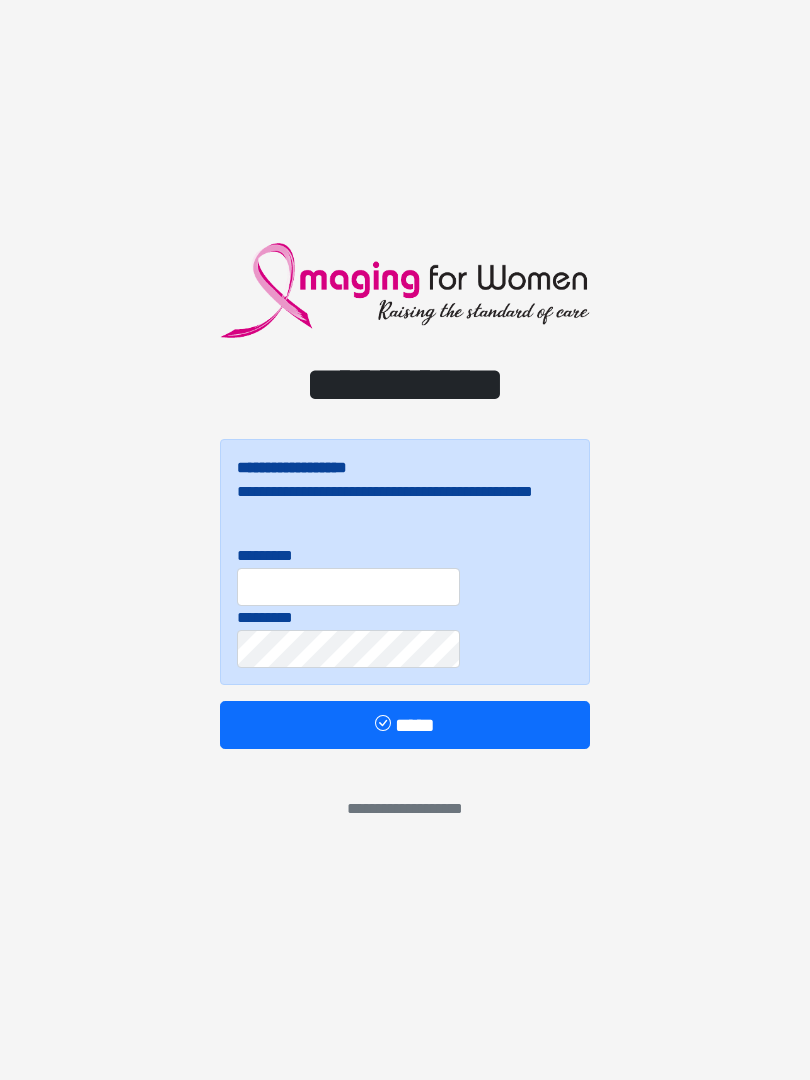 scroll, scrollTop: 0, scrollLeft: 0, axis: both 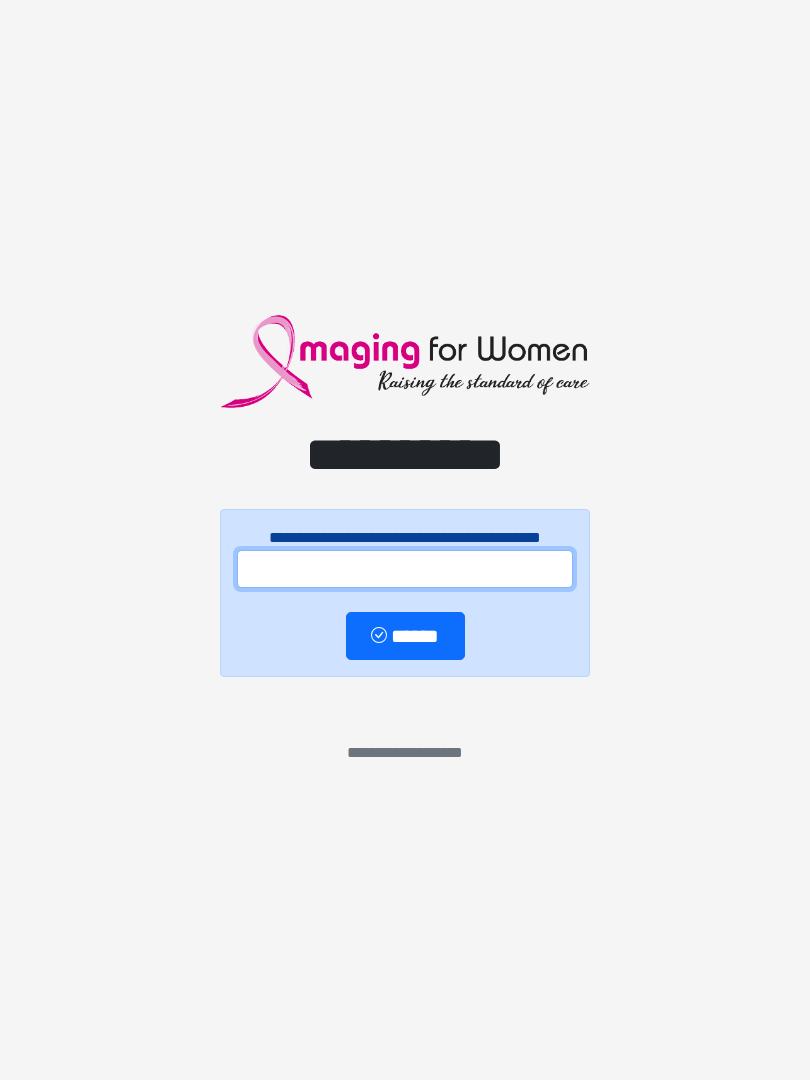 click at bounding box center [405, 569] 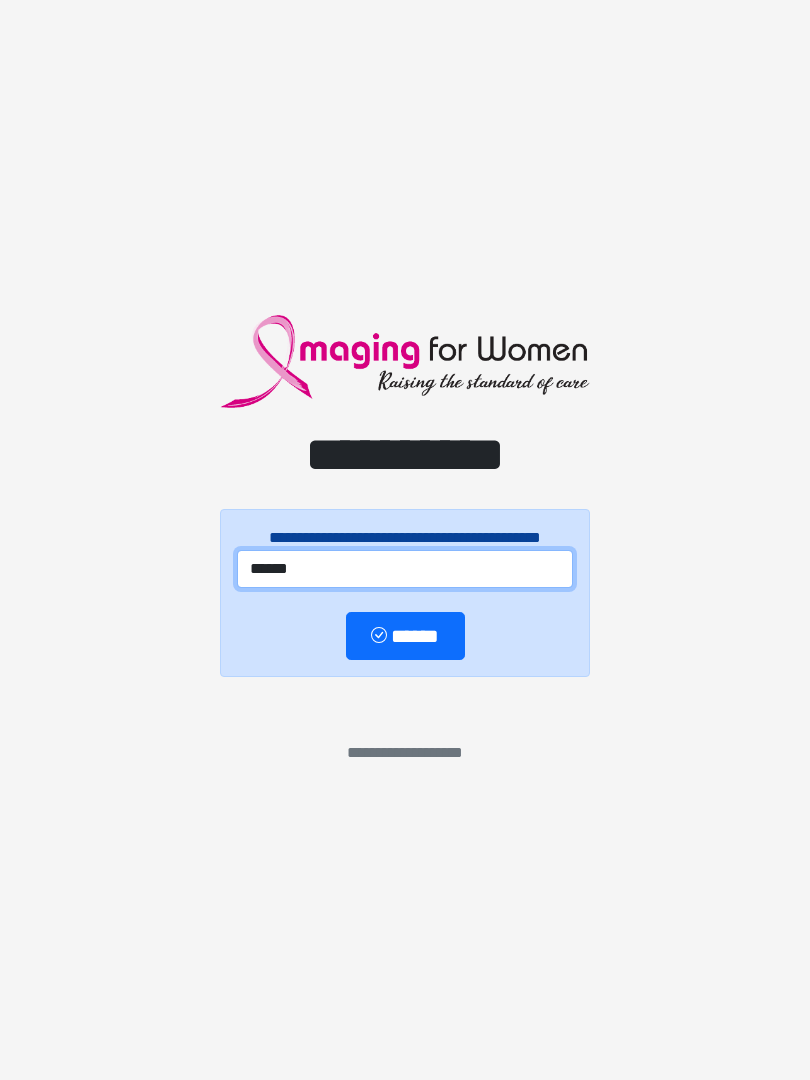 type on "******" 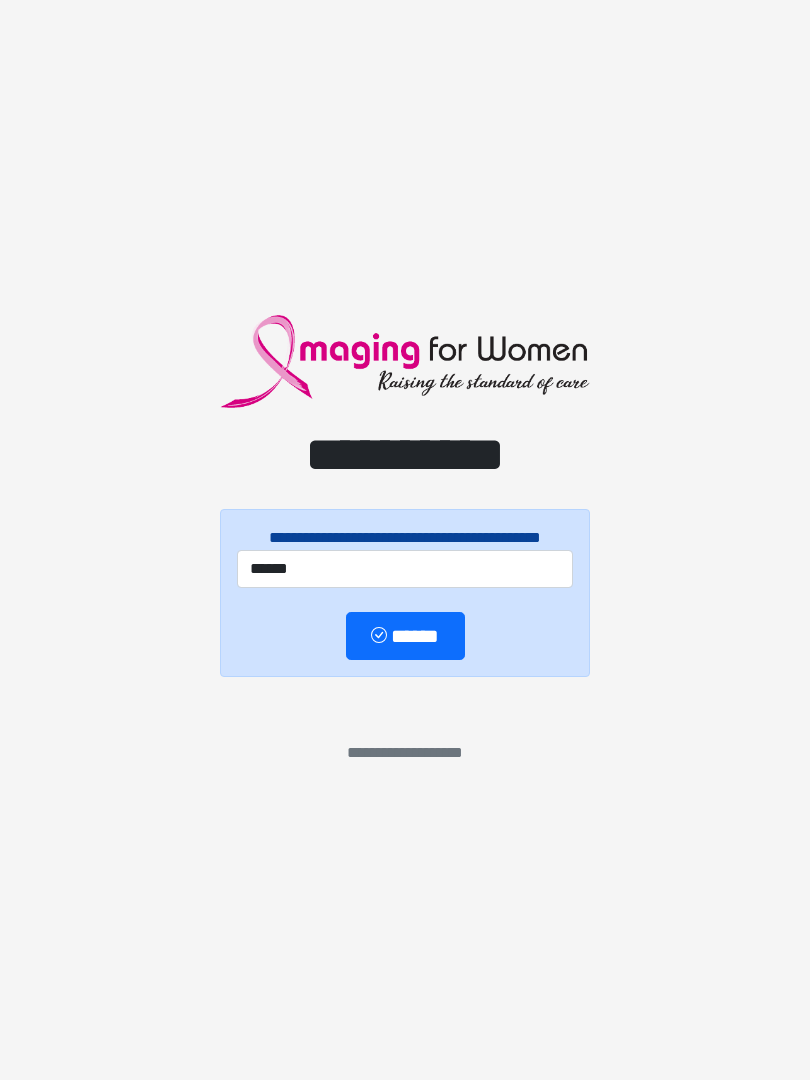 click on "******" at bounding box center (405, 636) 